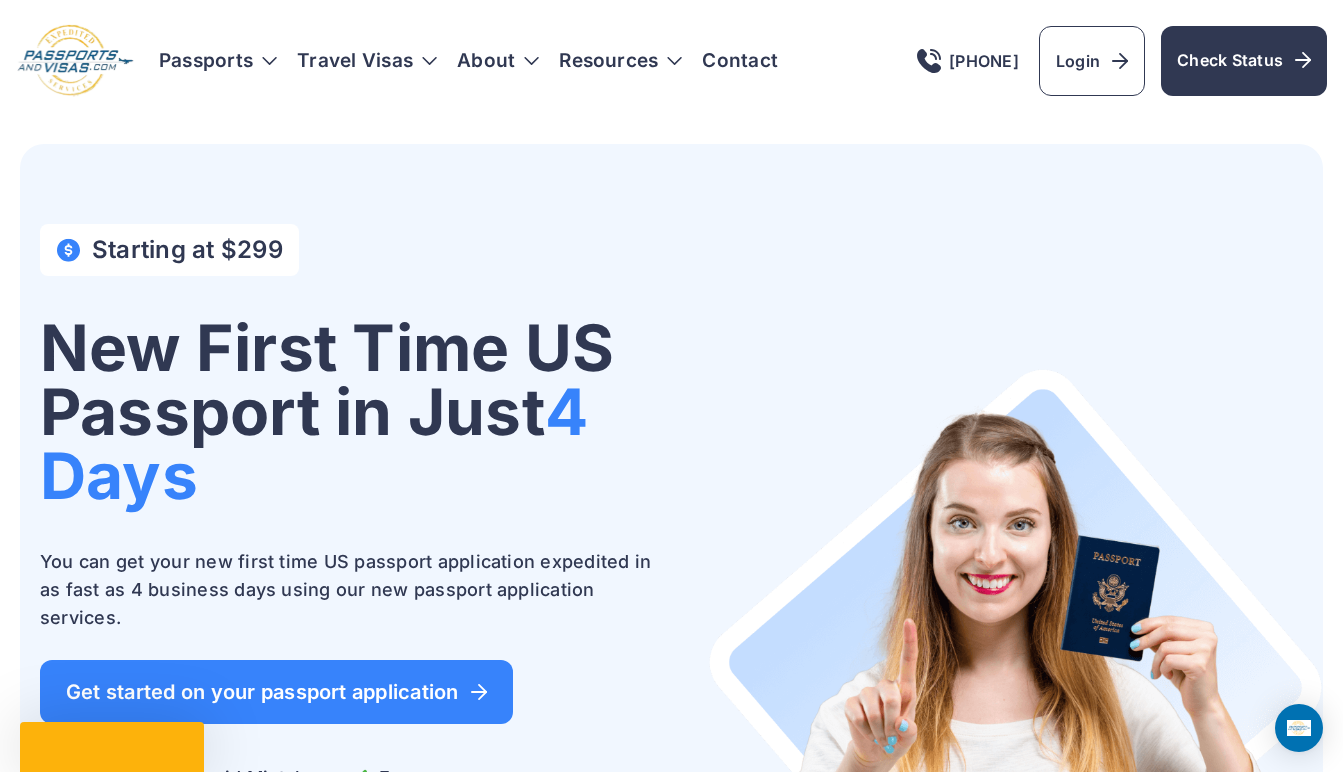 scroll, scrollTop: 0, scrollLeft: 0, axis: both 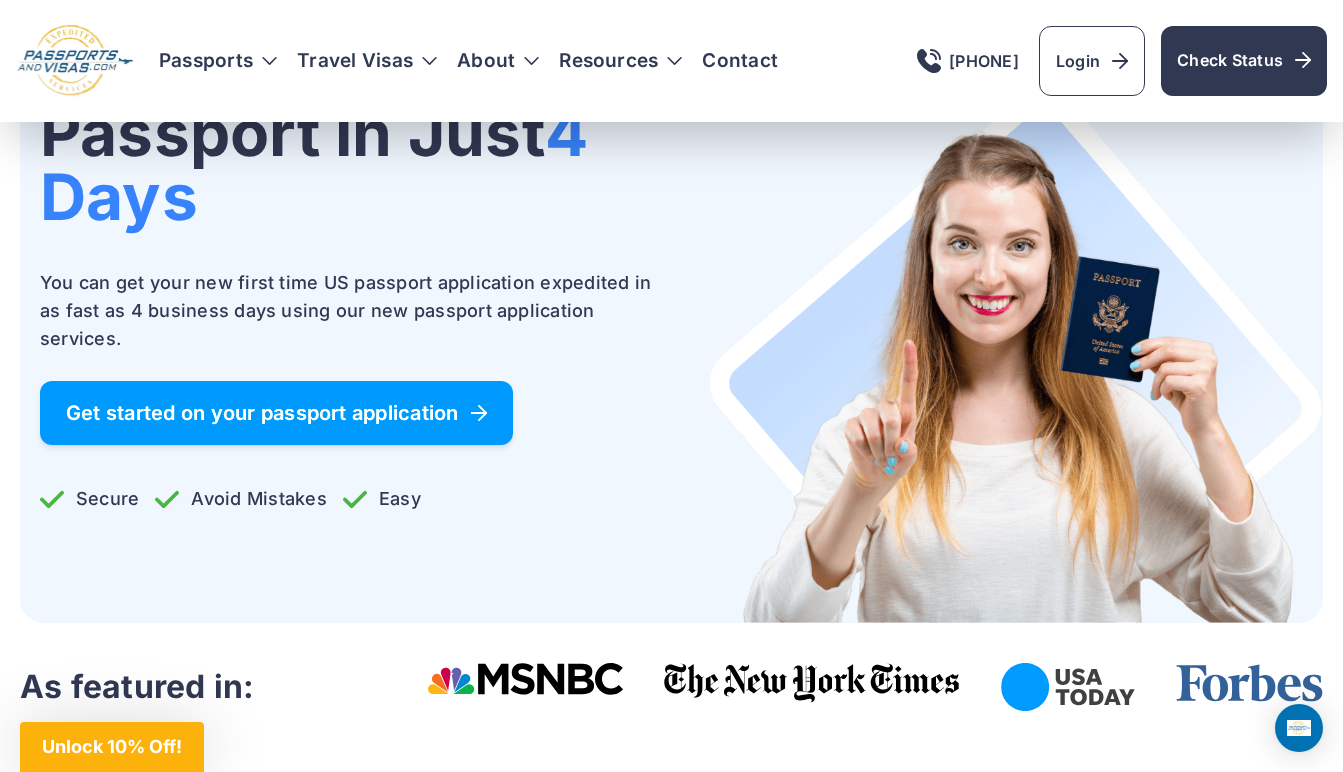 click on "Get started on your passport application" at bounding box center [276, 413] 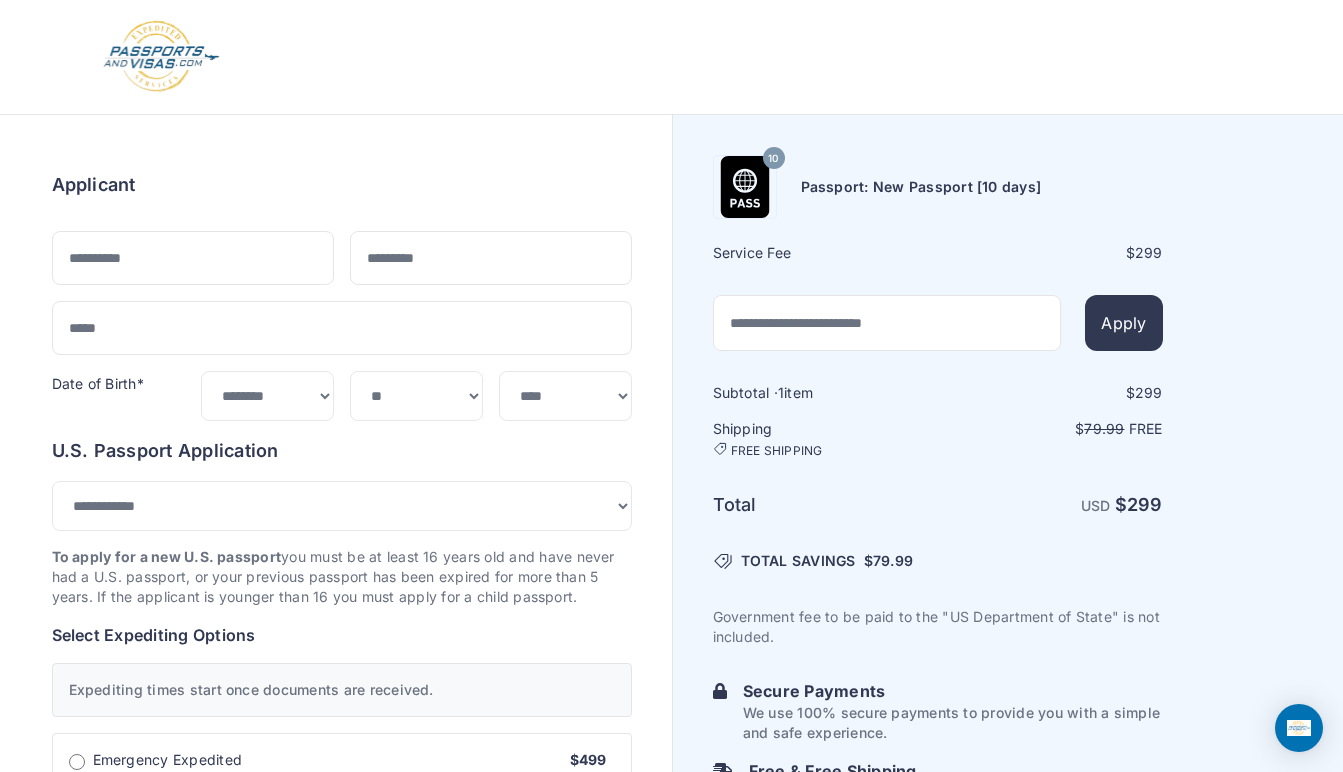 select on "***" 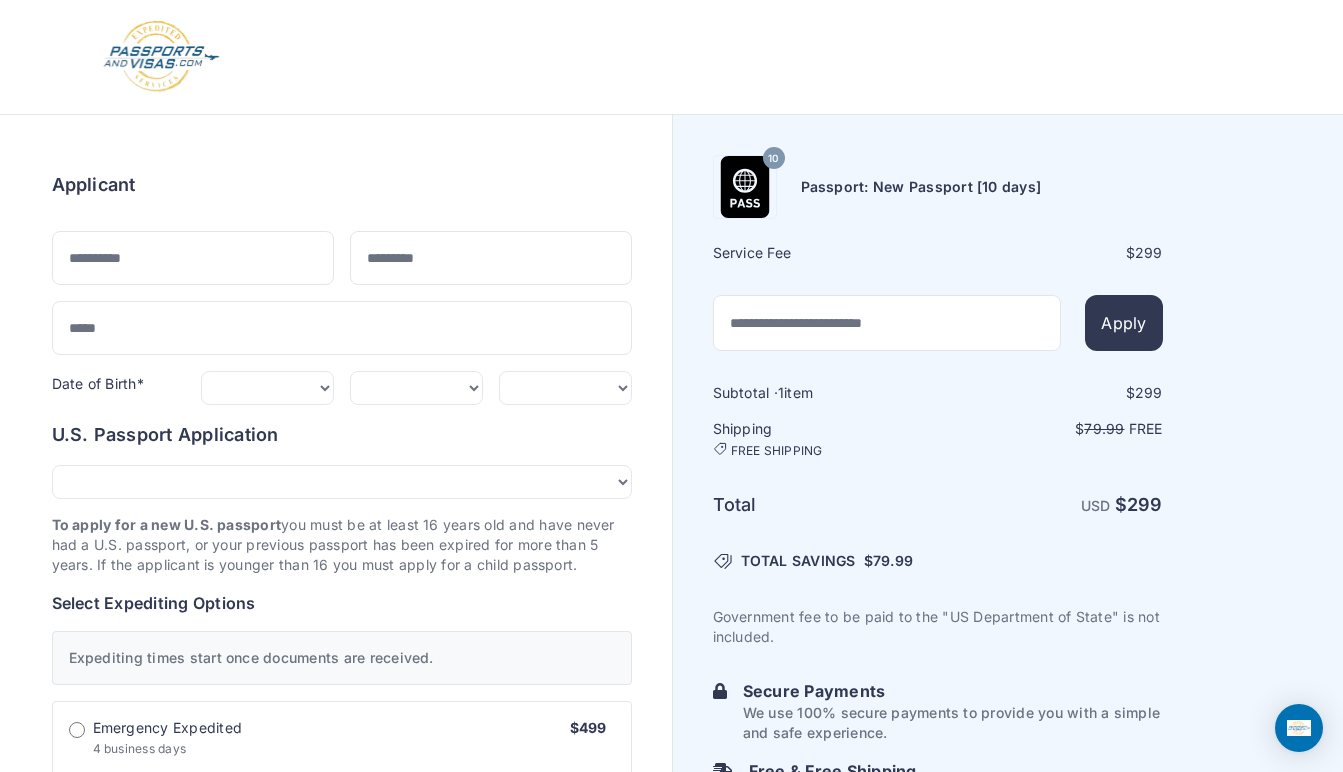 scroll, scrollTop: 0, scrollLeft: 0, axis: both 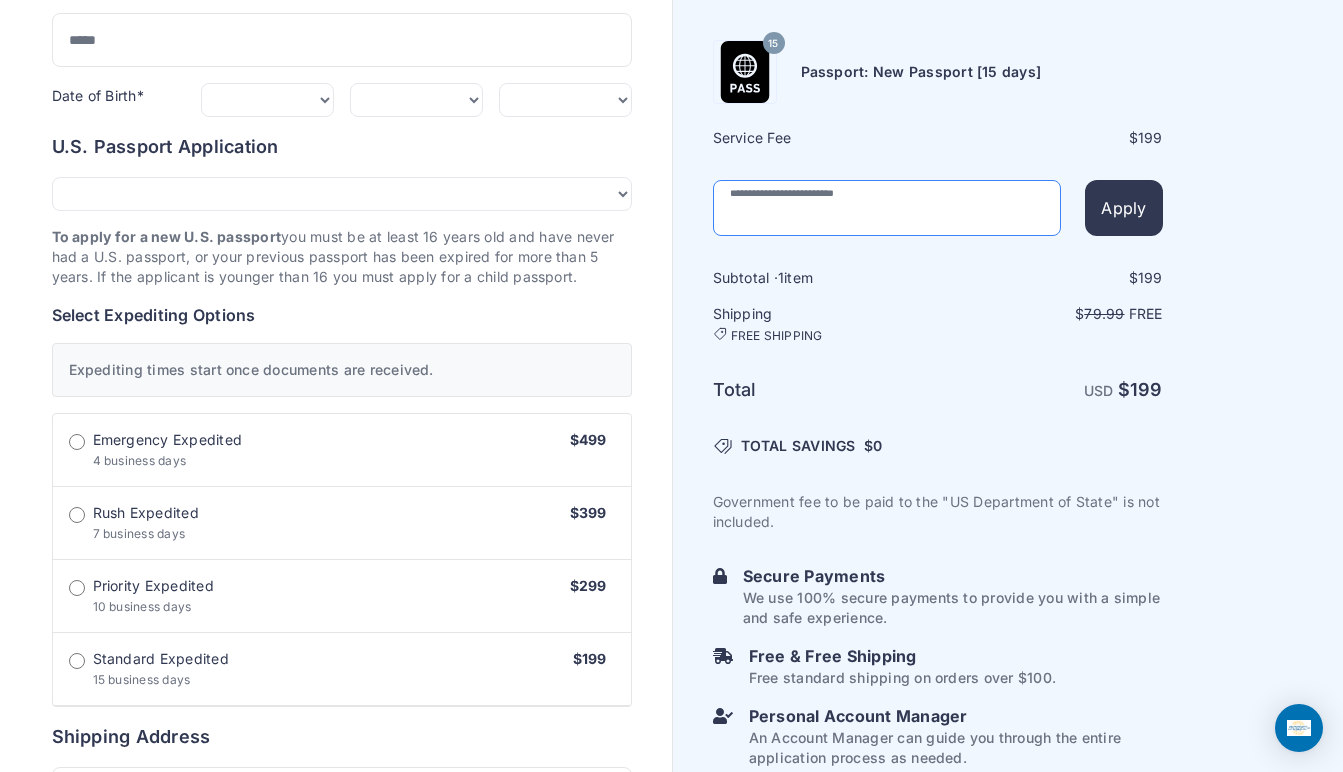 click at bounding box center [887, 208] 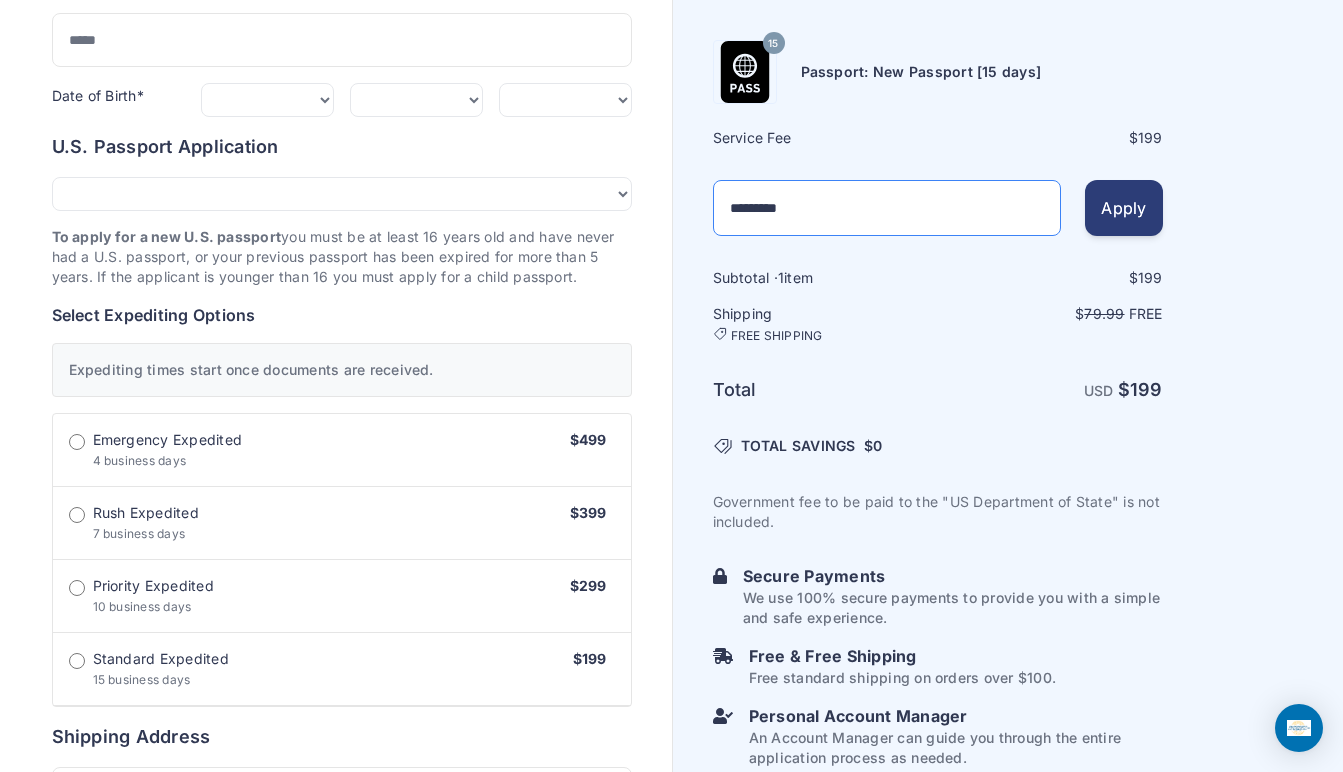 type on "*********" 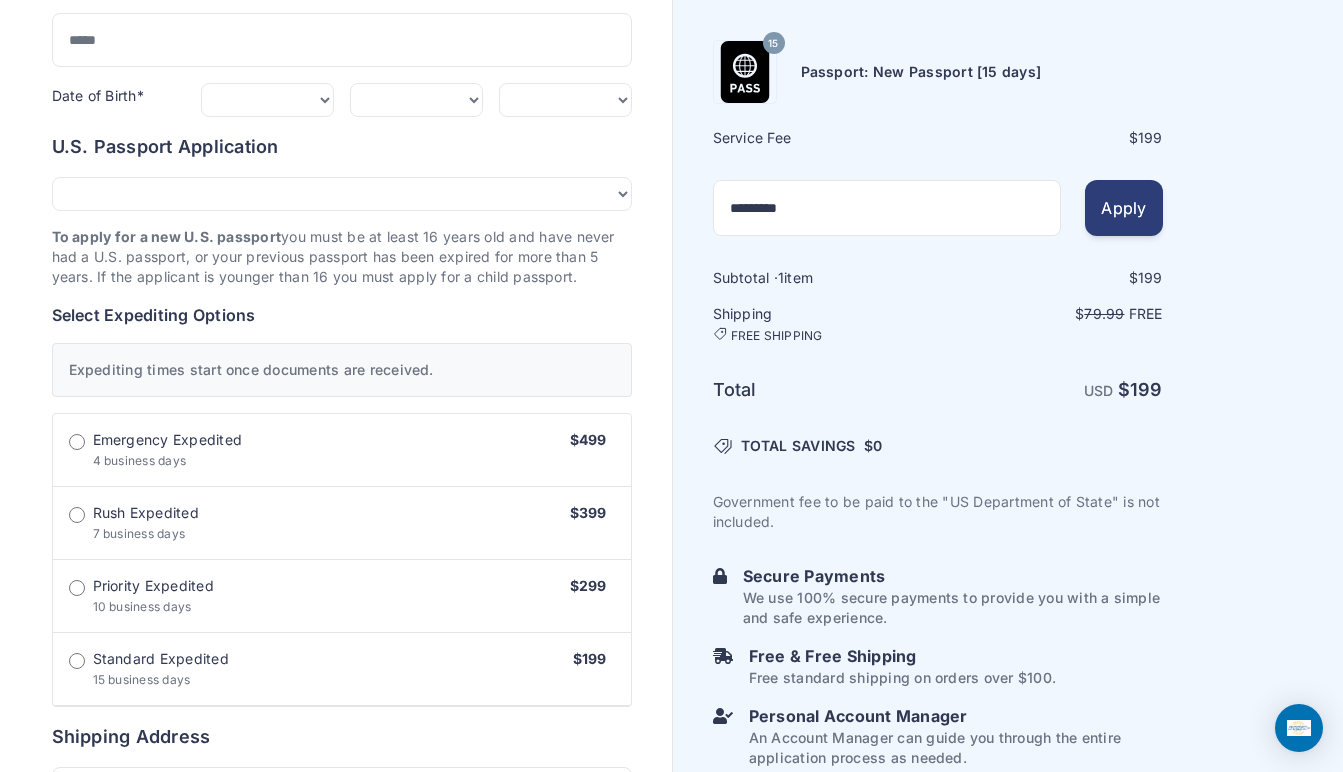 click on "Apply" at bounding box center [1123, 208] 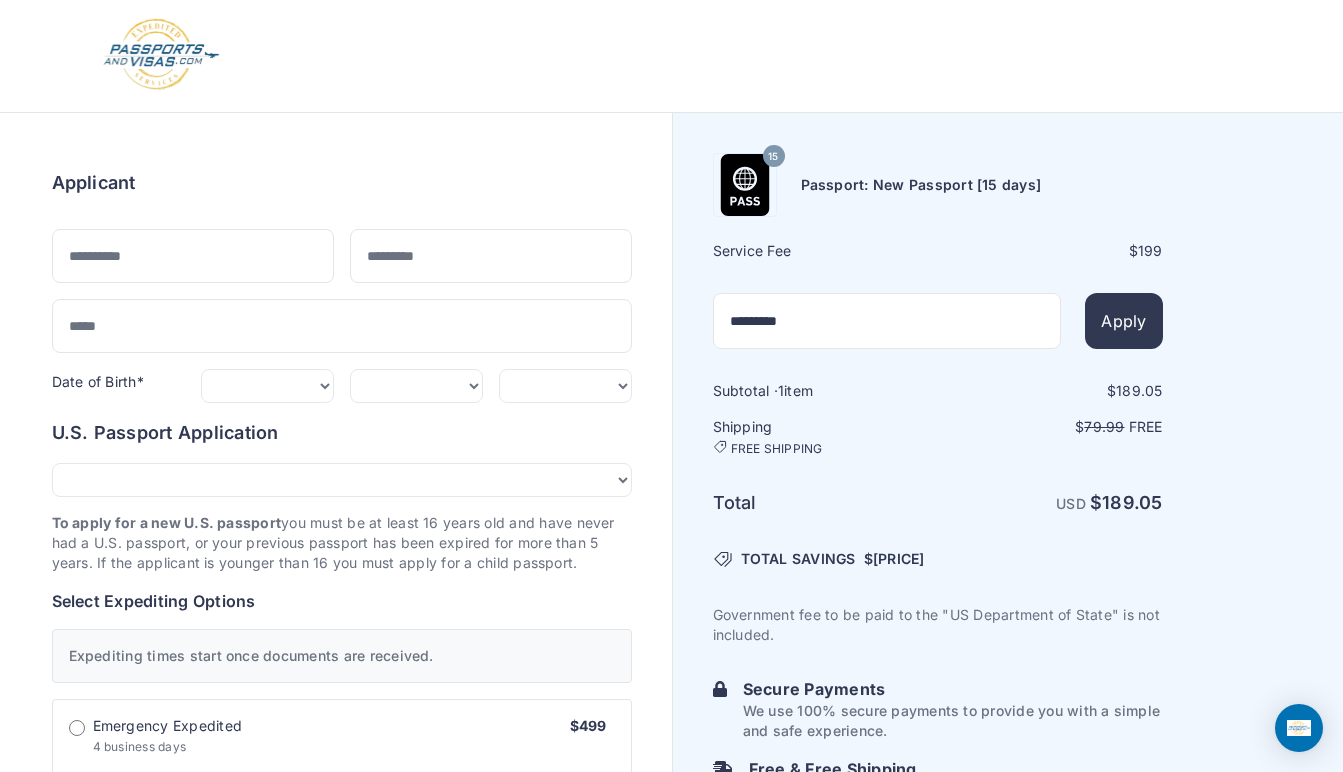 scroll, scrollTop: 0, scrollLeft: 0, axis: both 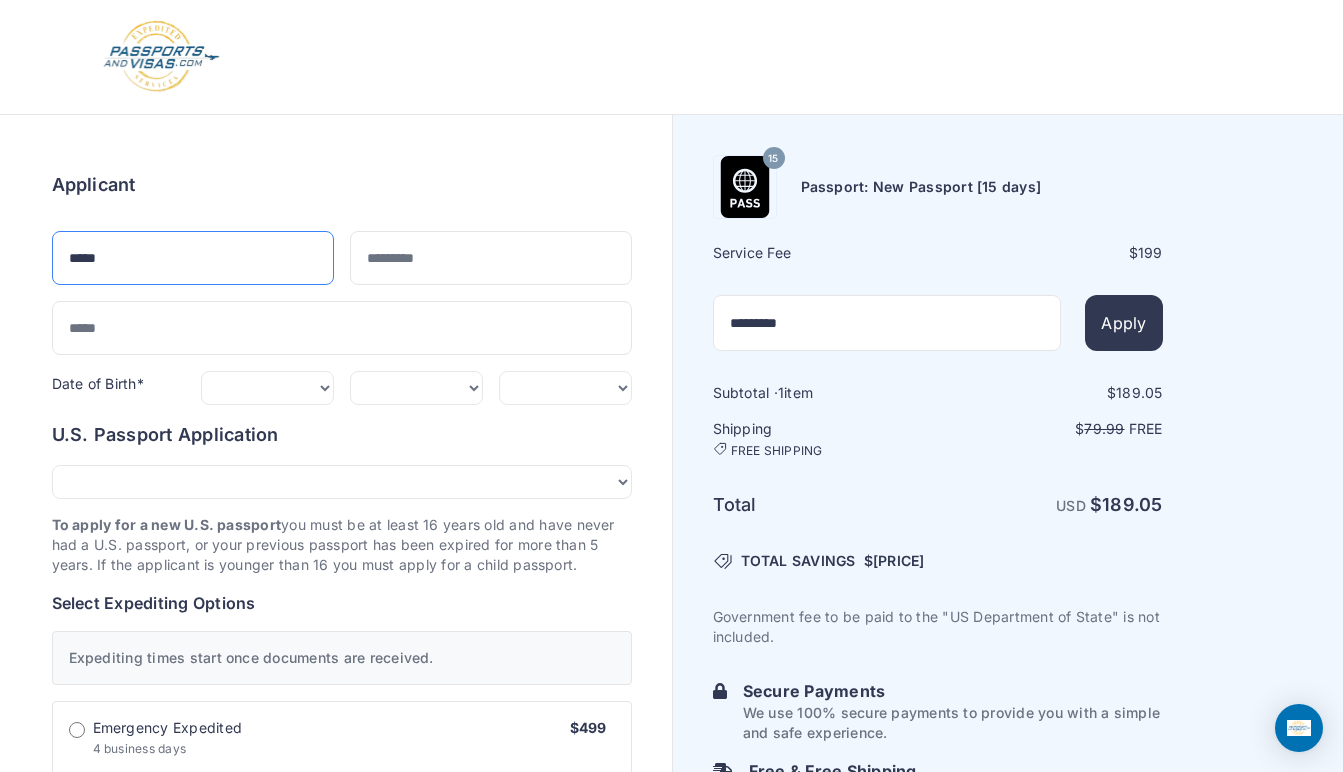 type on "*****" 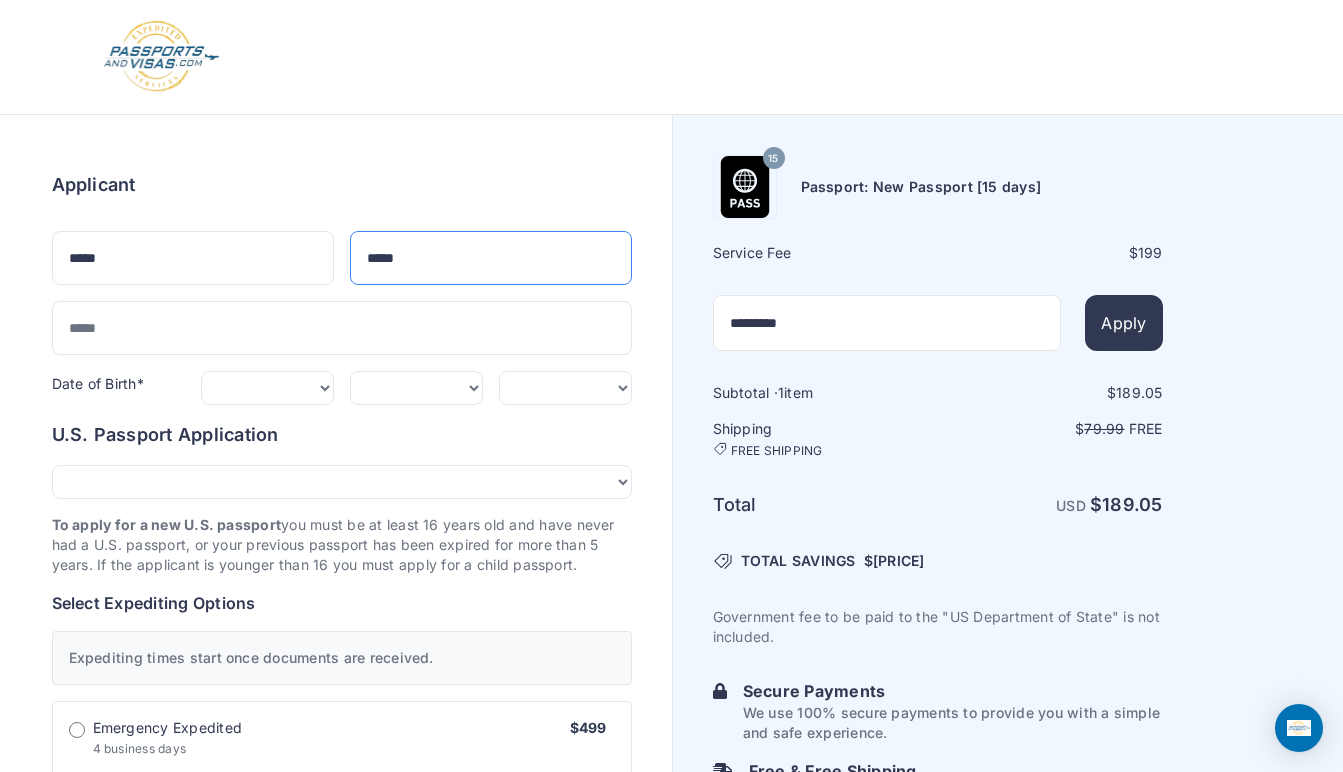 type on "*****" 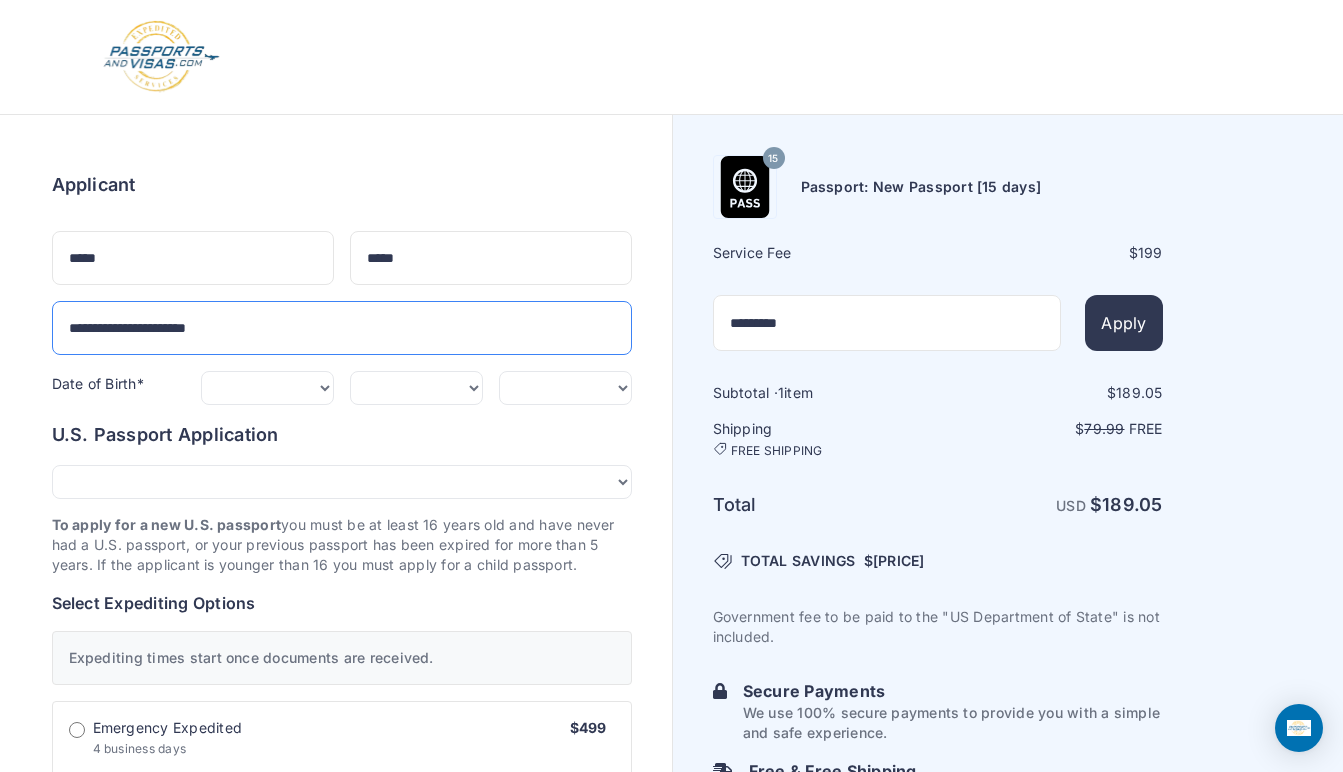 type on "**********" 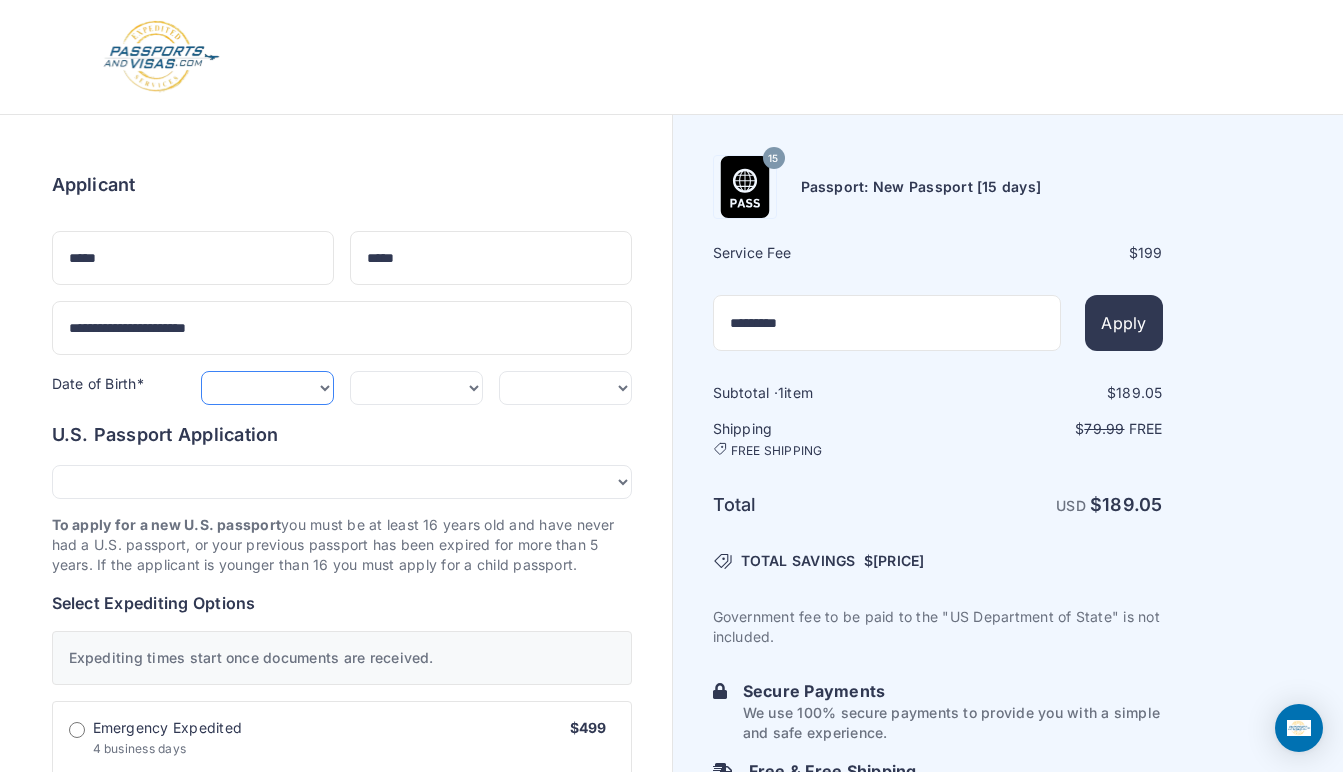 select on "*" 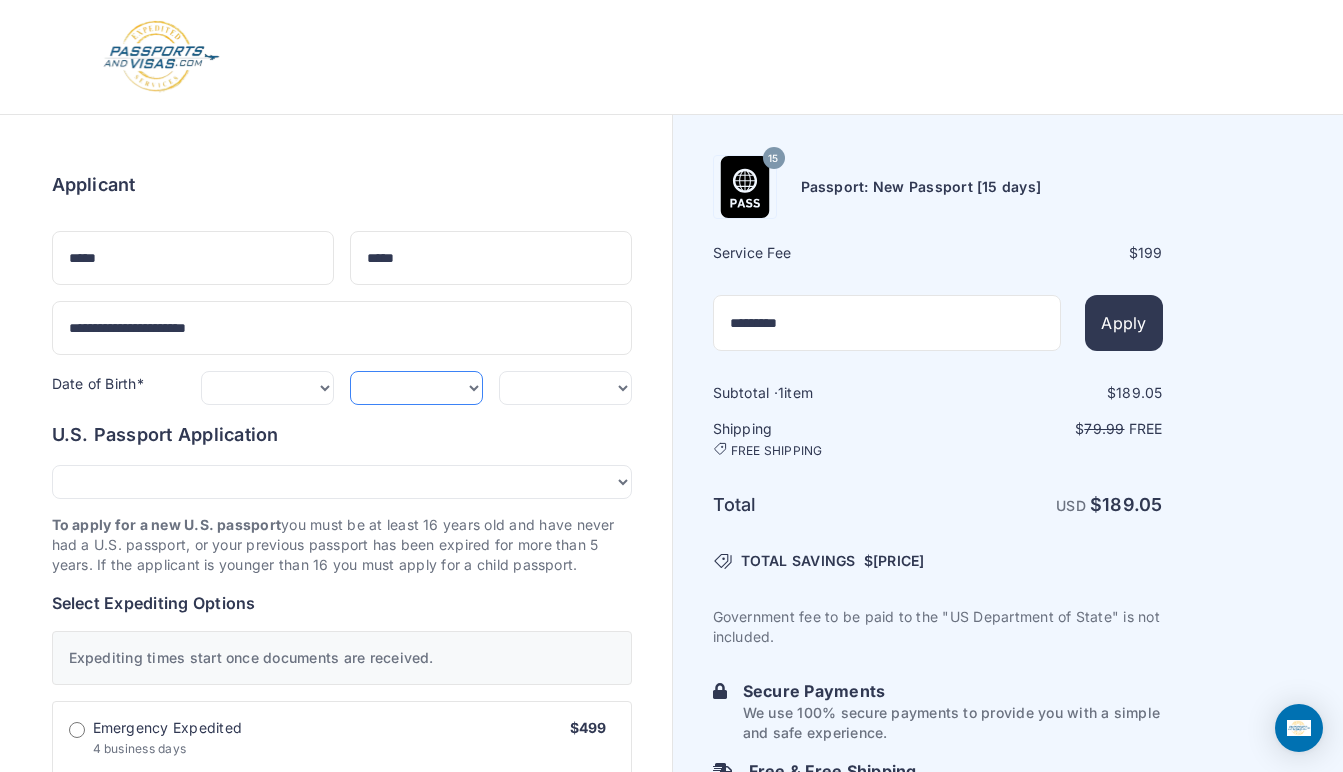 select on "**" 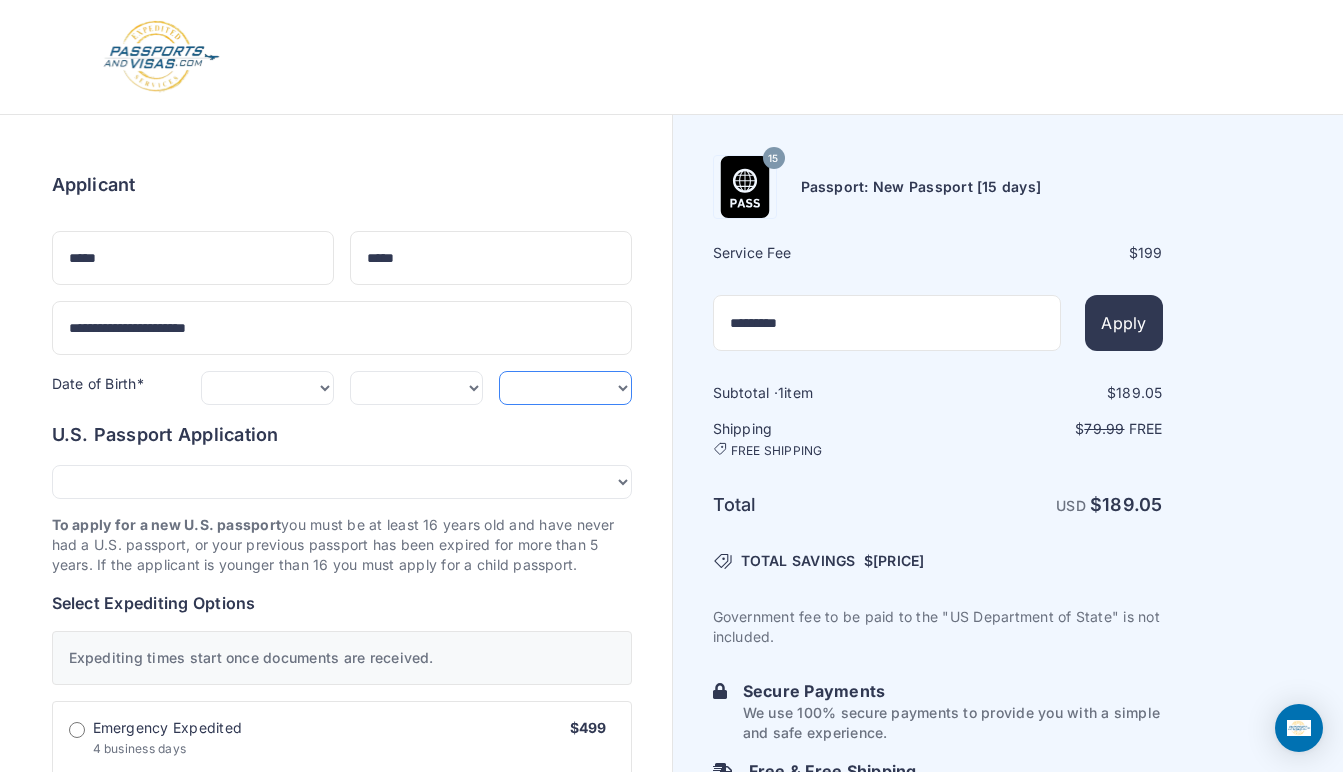 select on "****" 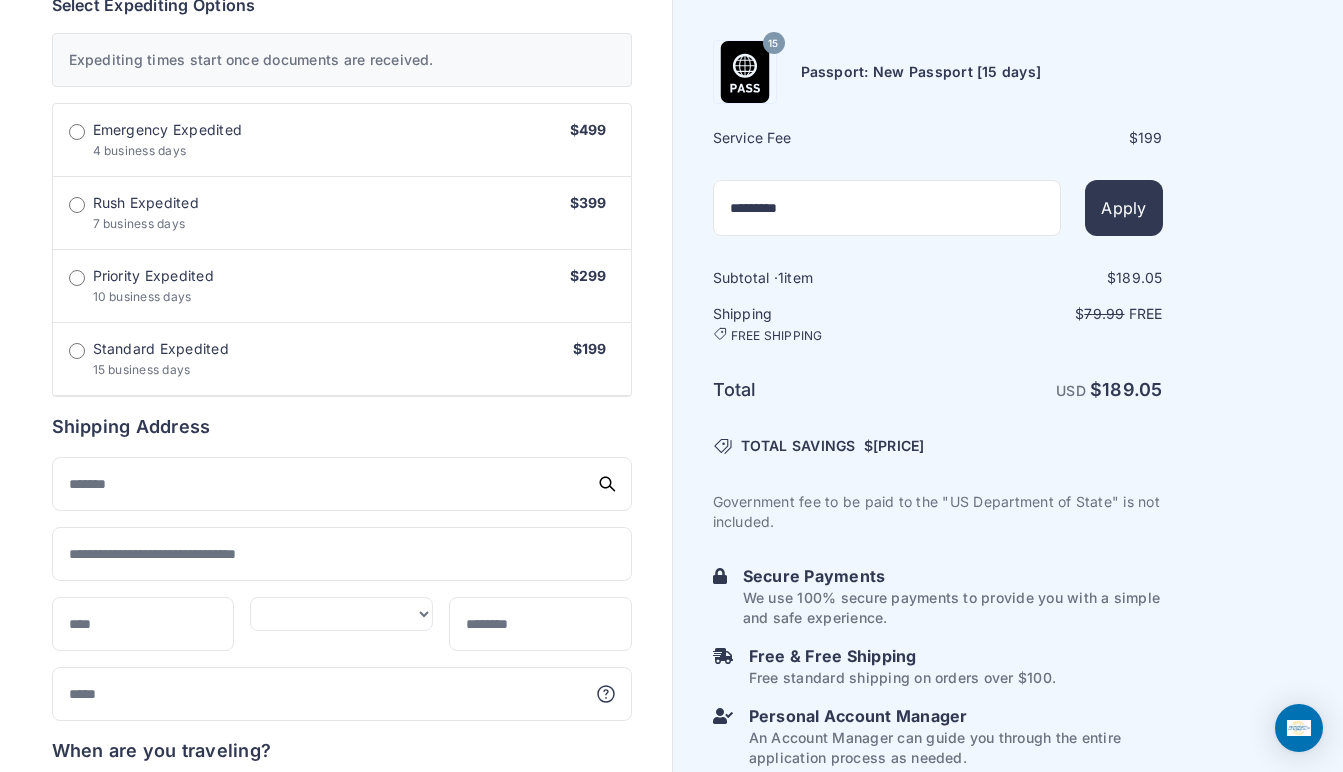 scroll, scrollTop: 599, scrollLeft: 0, axis: vertical 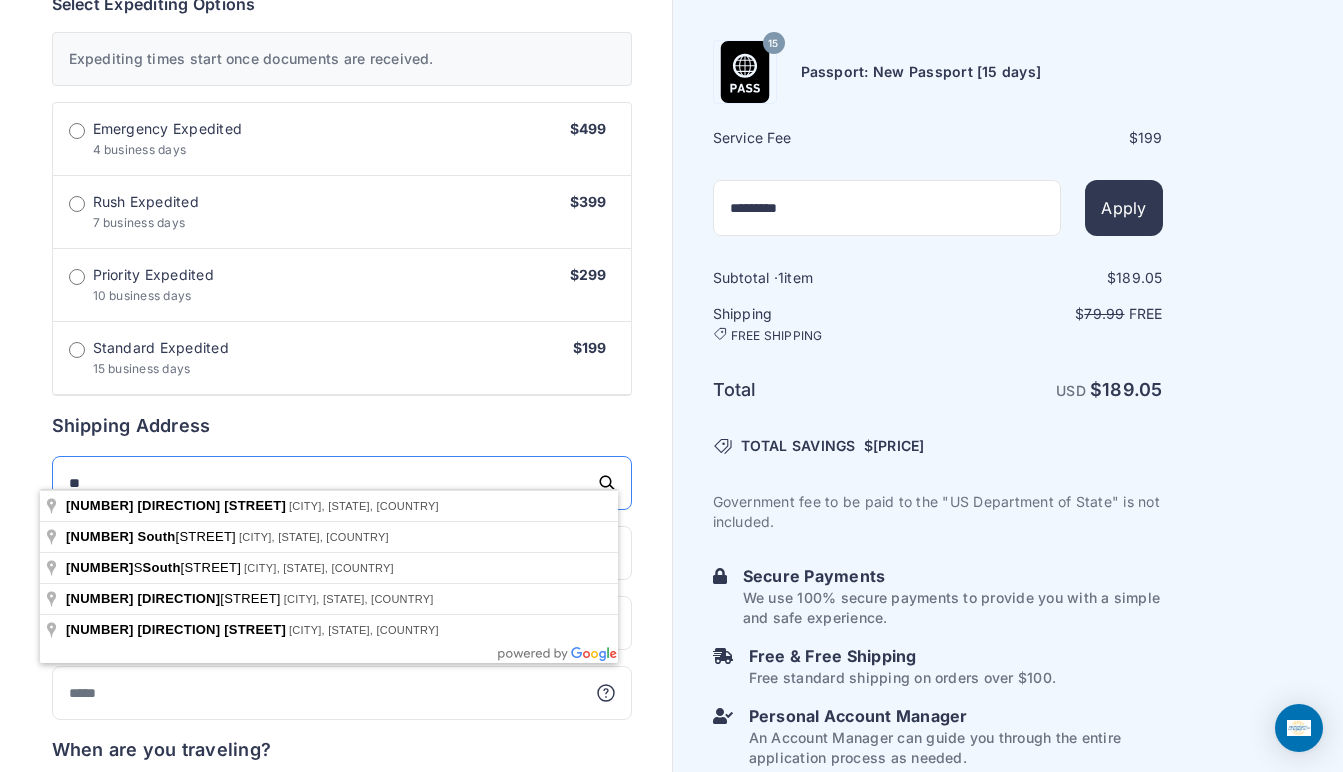 type on "*" 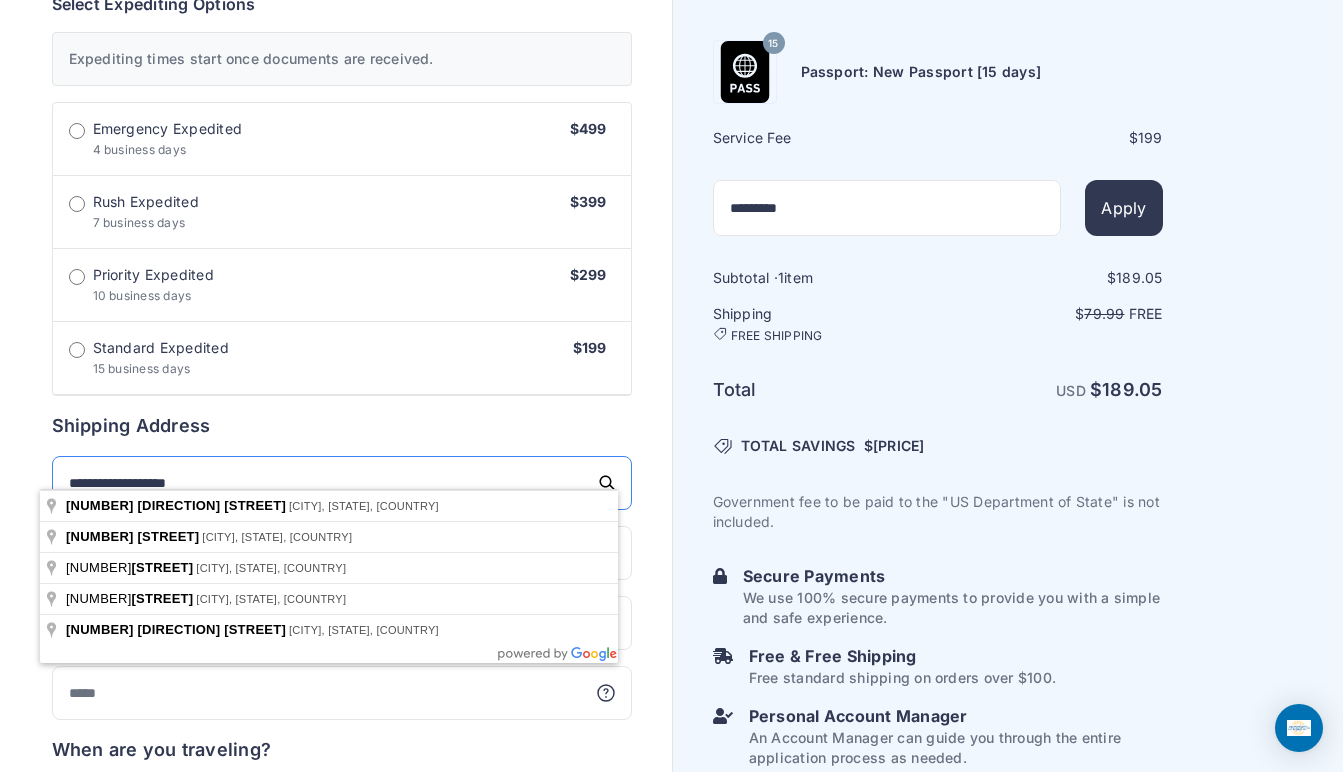 type on "**********" 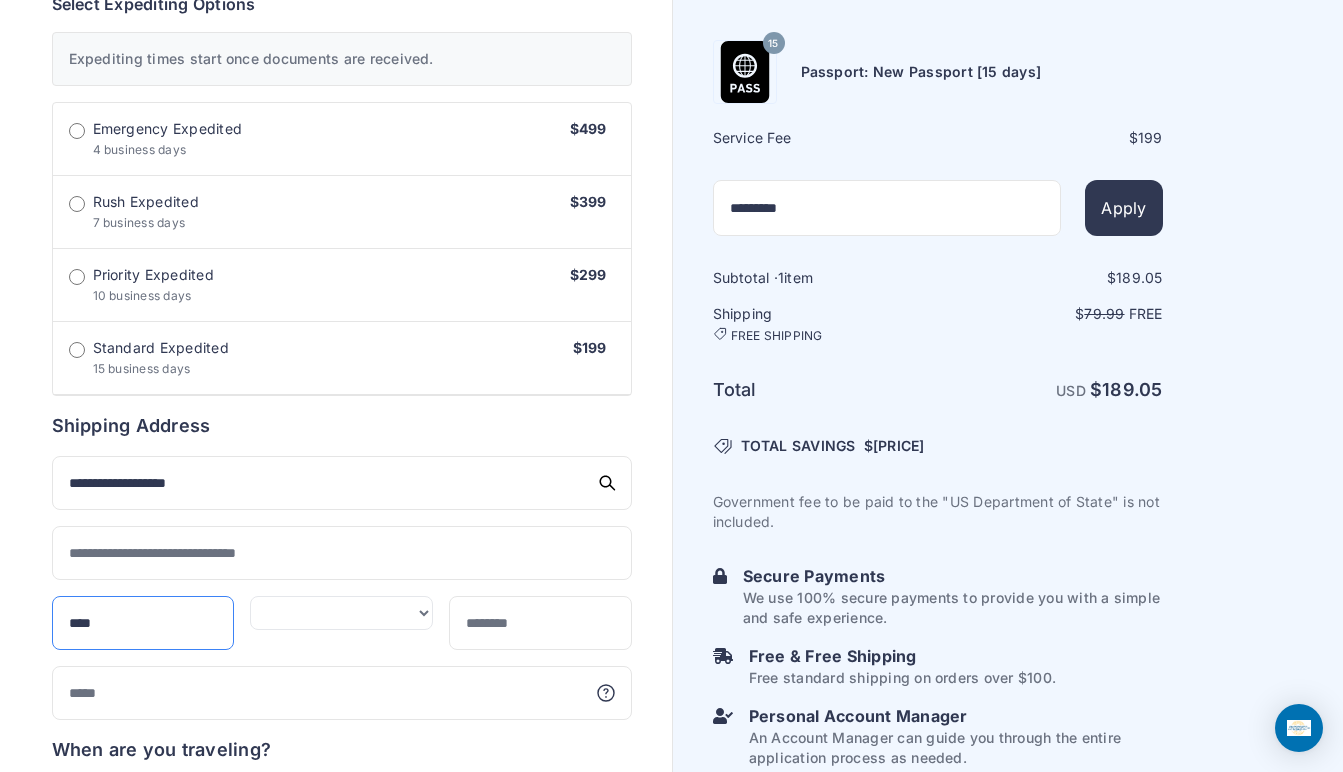 type on "****" 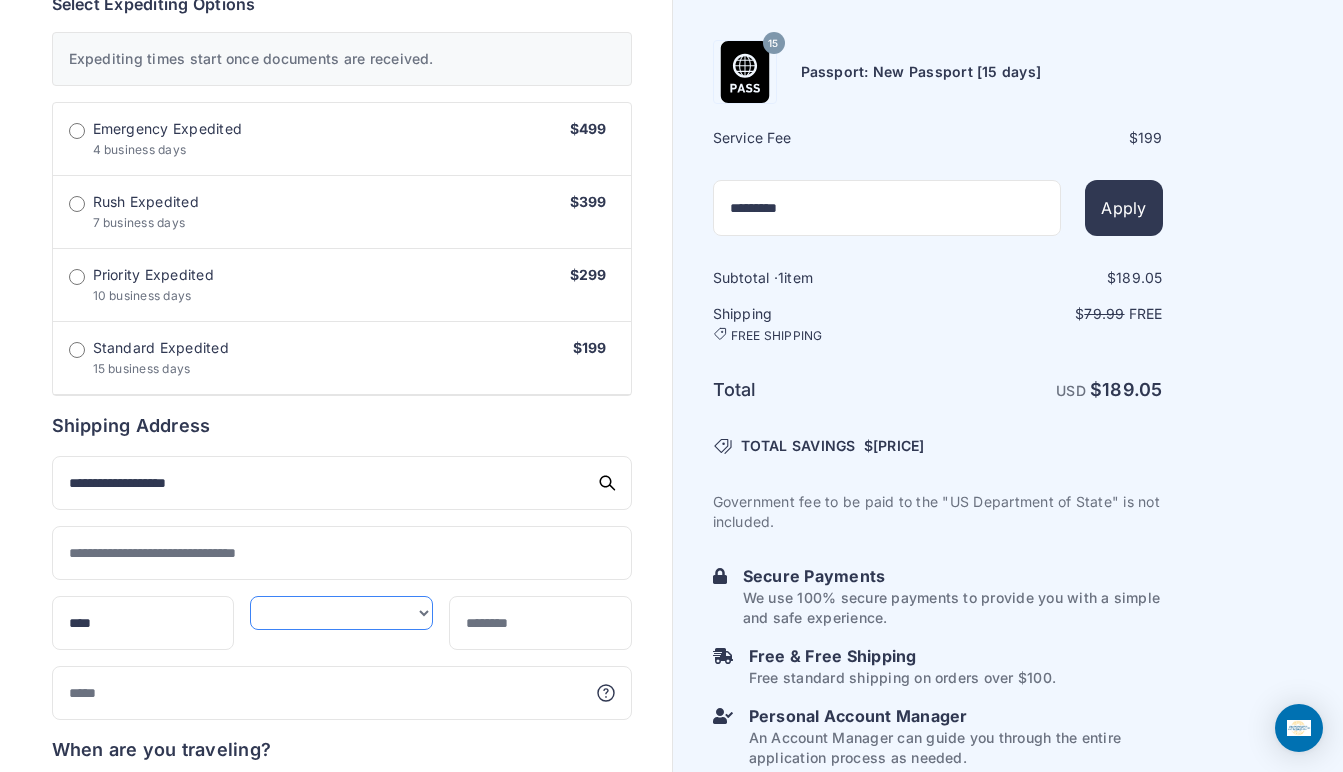 select on "**" 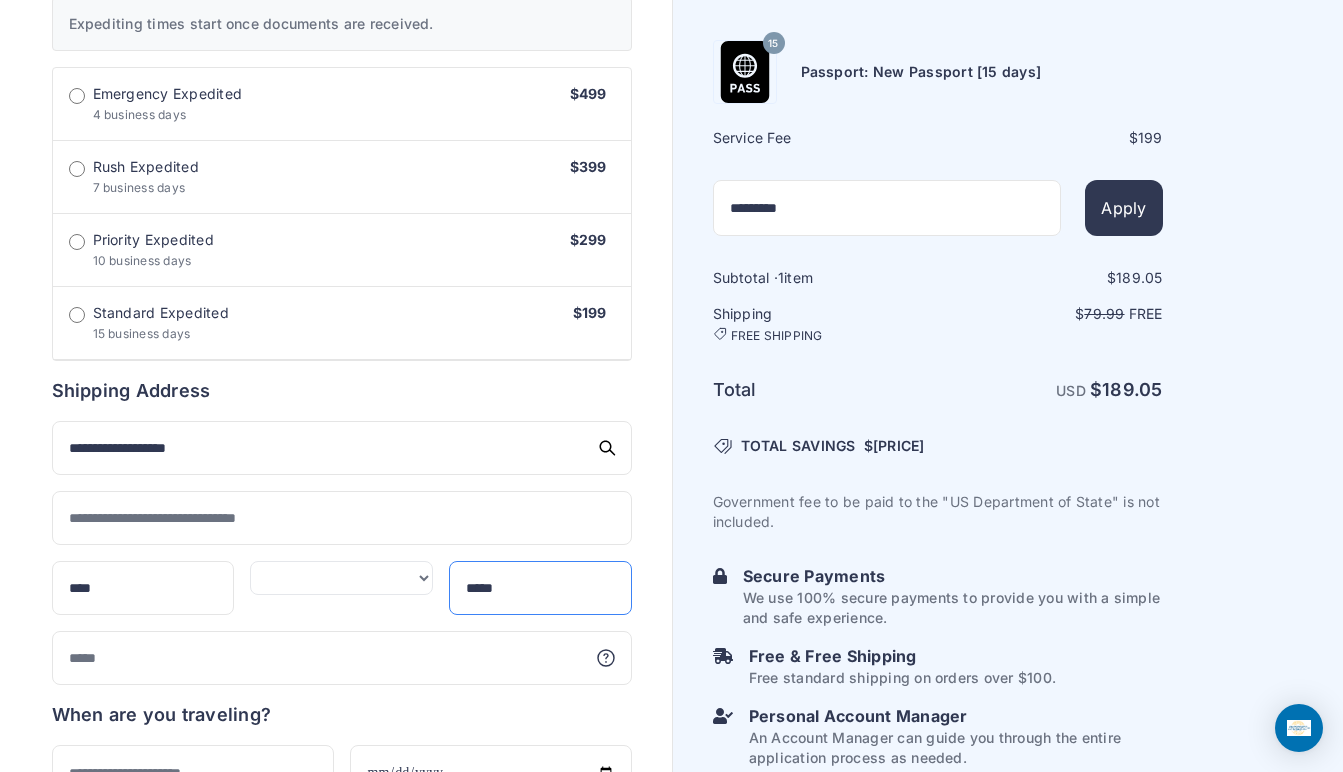 scroll, scrollTop: 633, scrollLeft: 0, axis: vertical 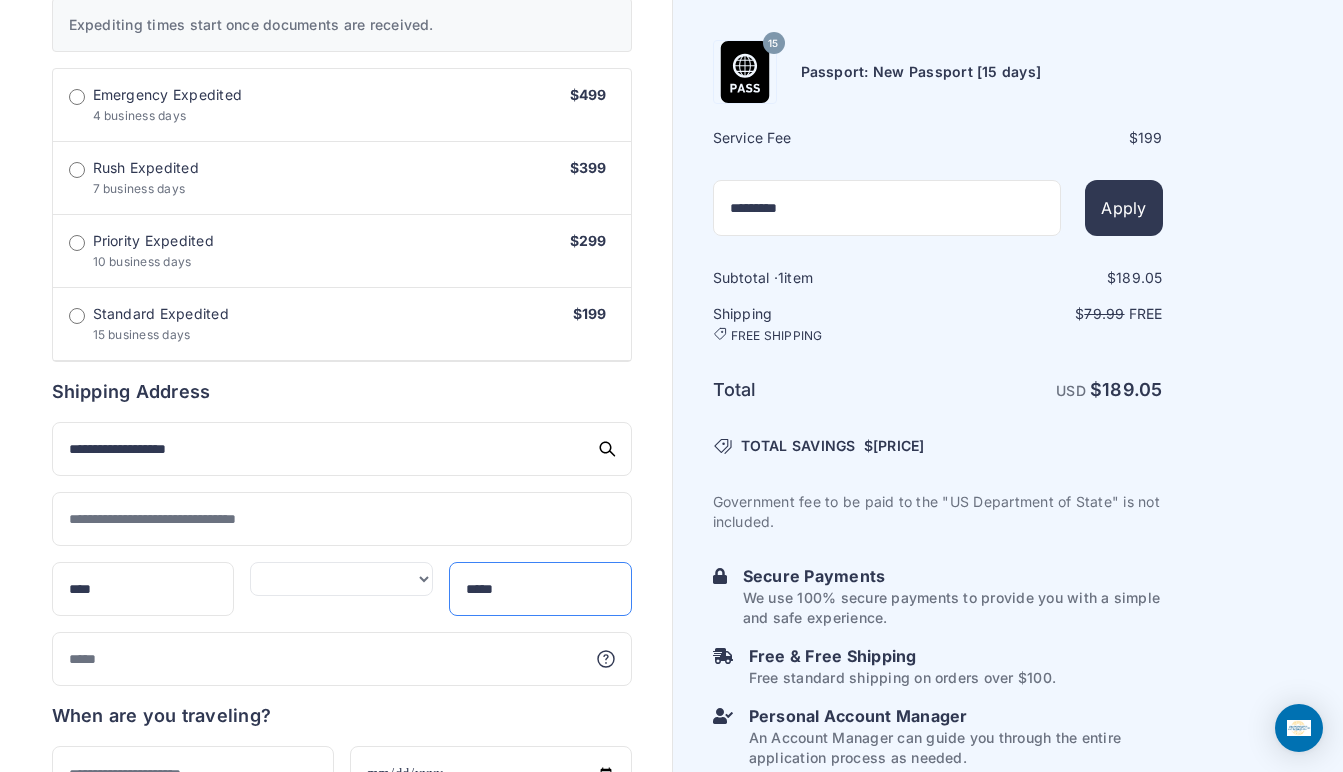 type on "*****" 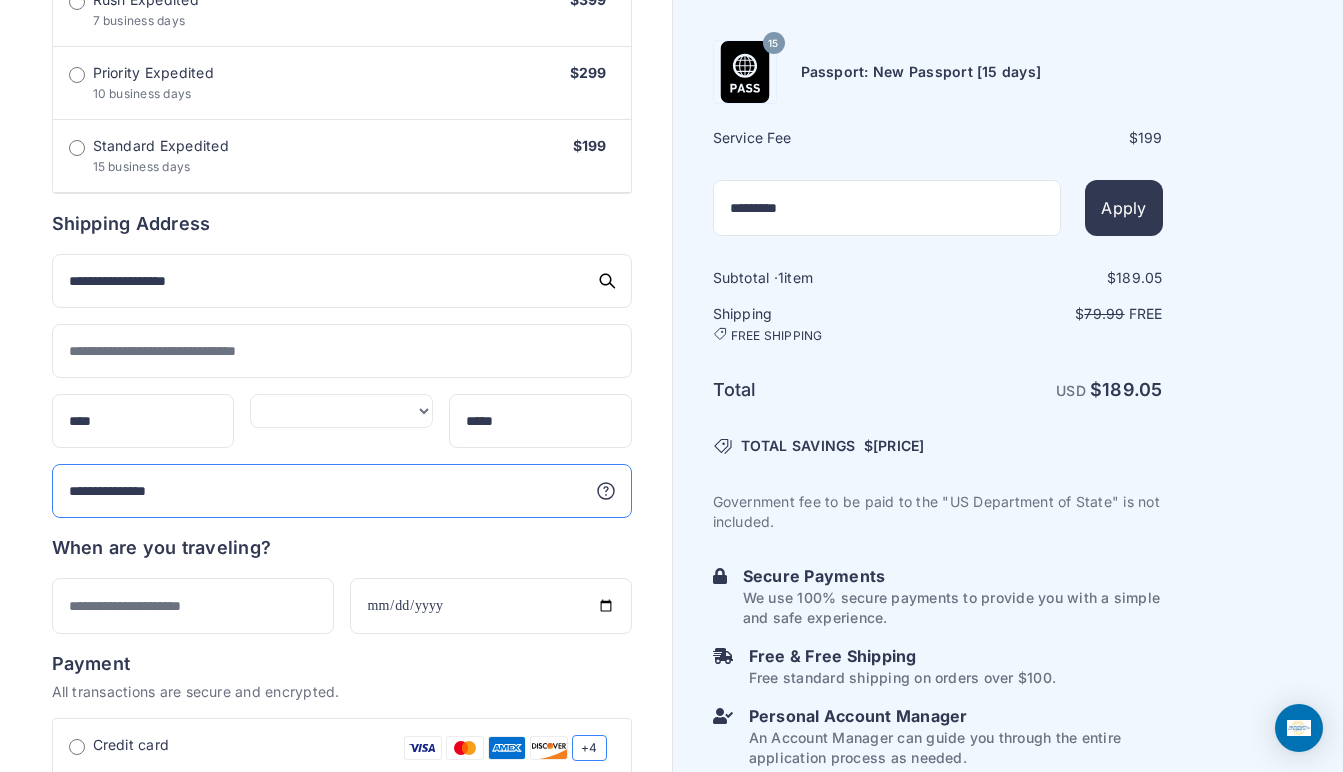 scroll, scrollTop: 802, scrollLeft: 0, axis: vertical 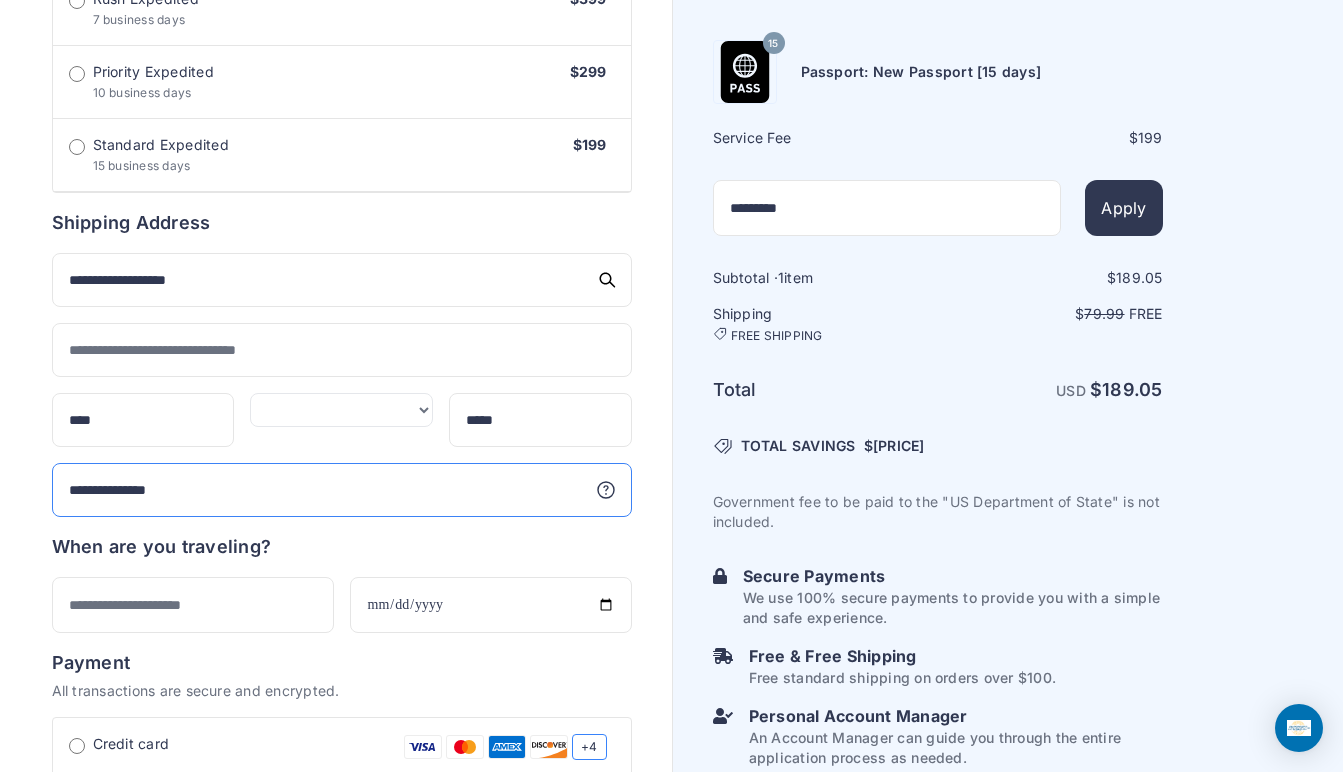 type on "**********" 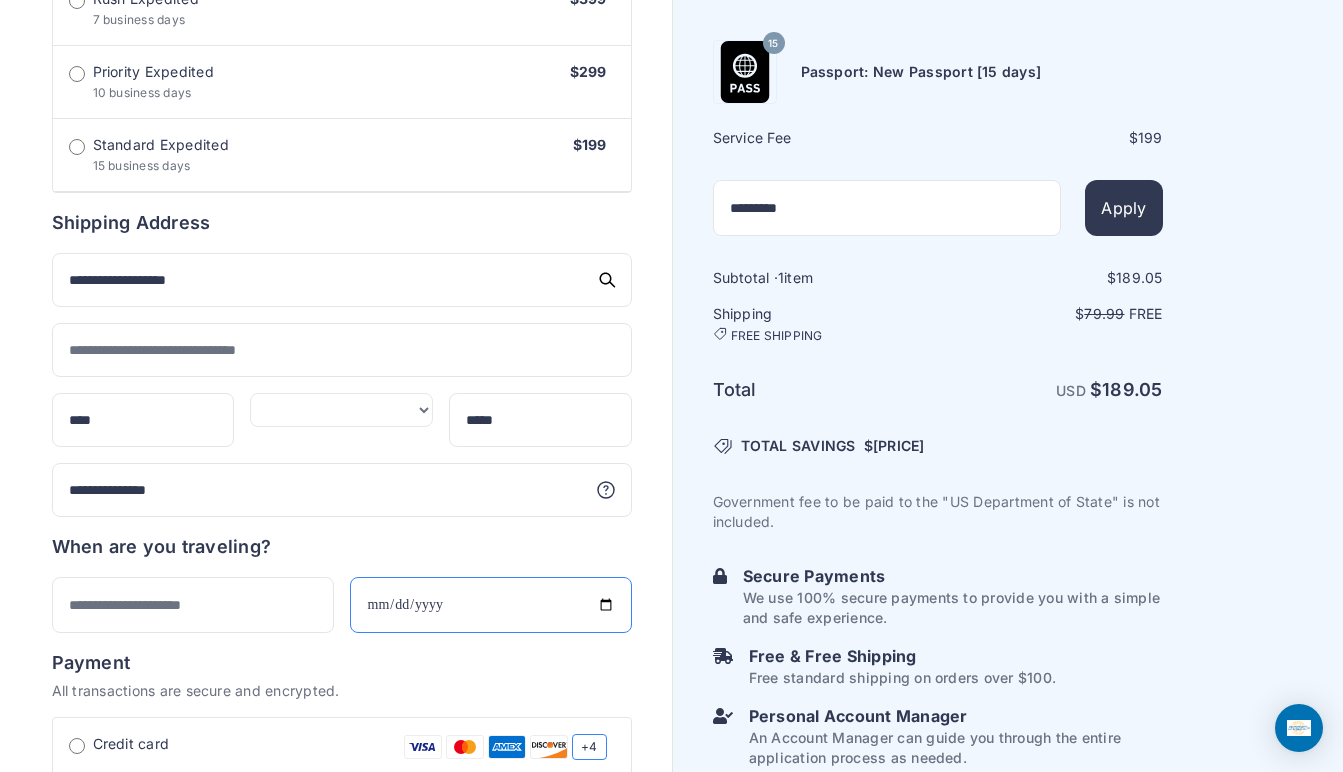 click at bounding box center (491, 605) 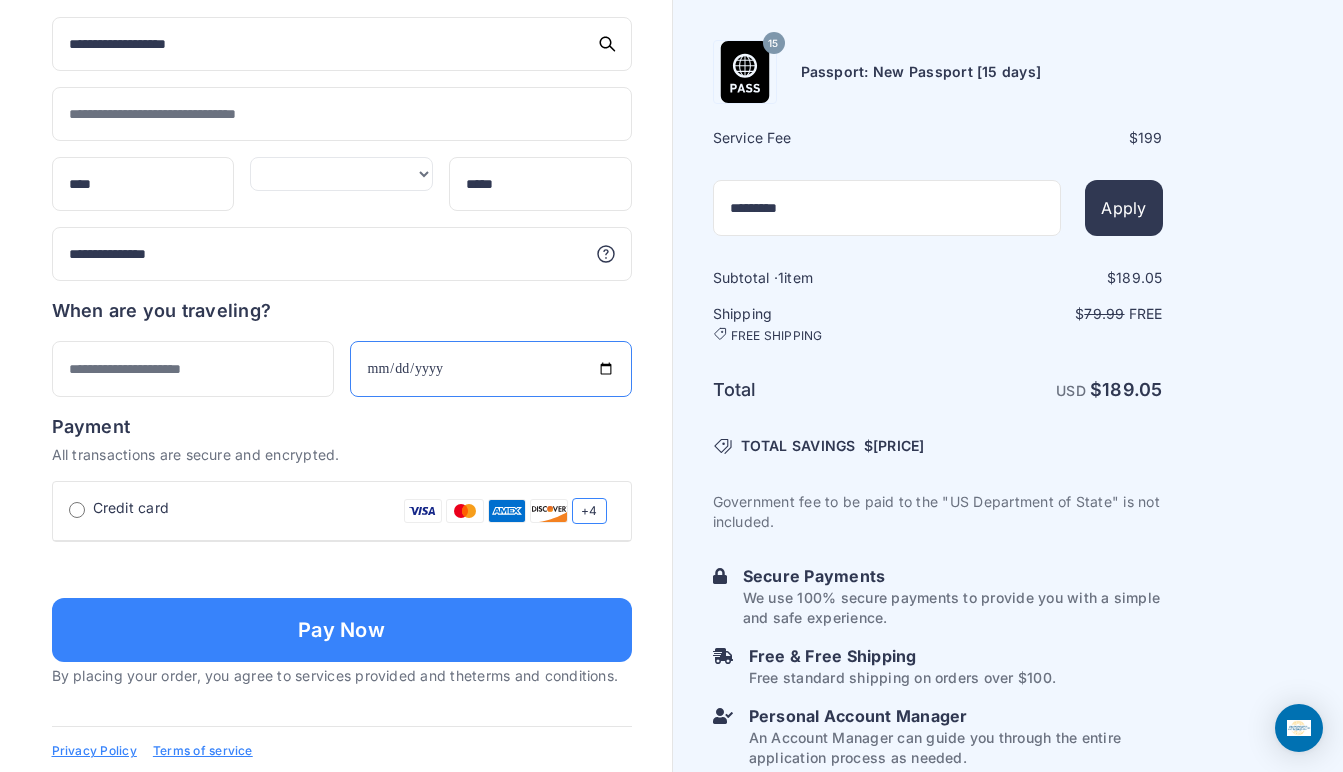 scroll, scrollTop: 1039, scrollLeft: 0, axis: vertical 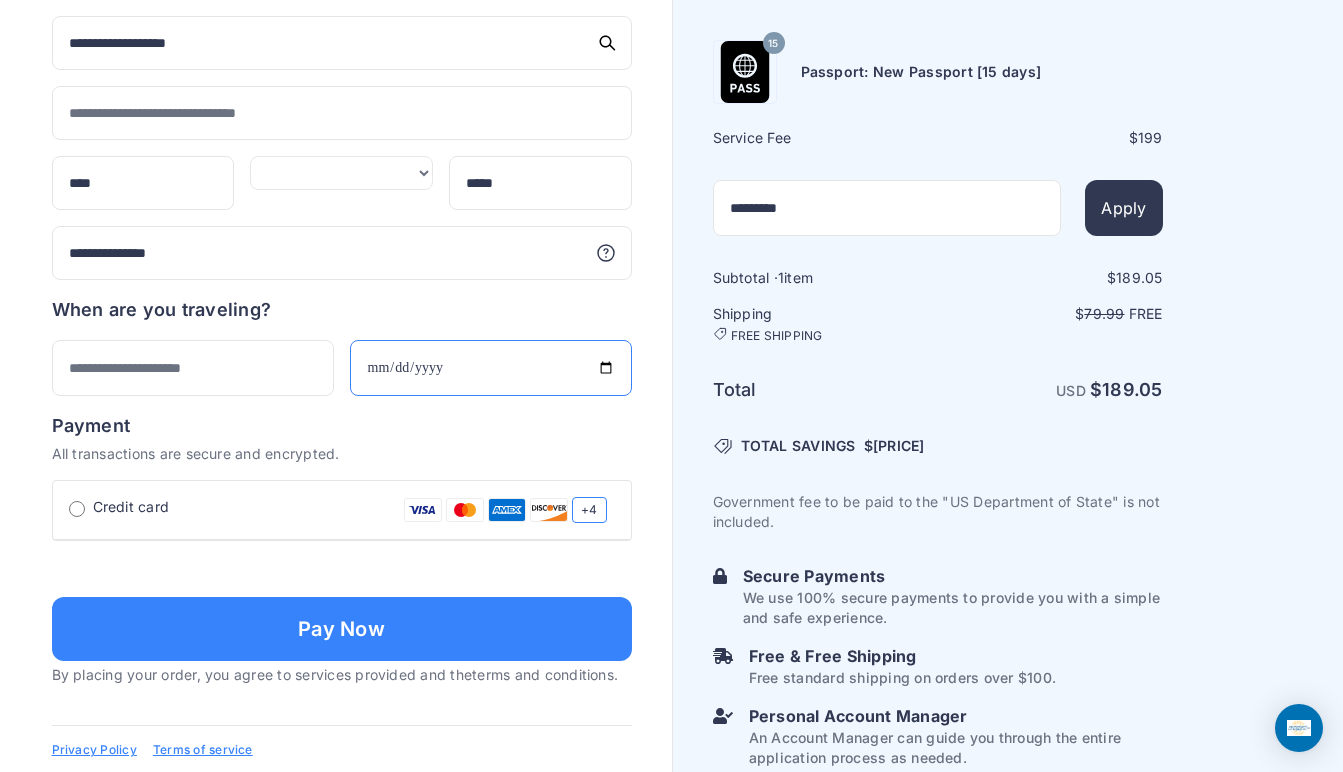 click at bounding box center (491, 368) 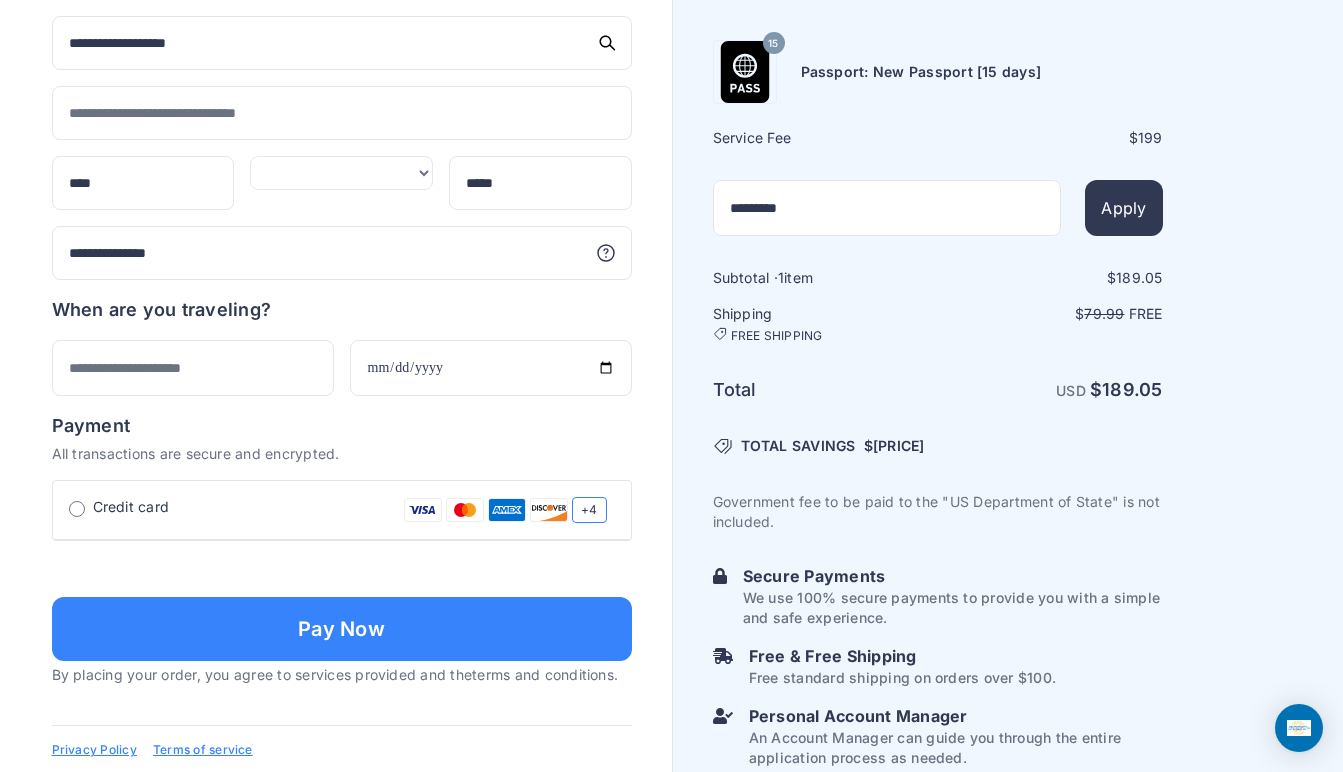 click on "Payment" at bounding box center [342, 426] 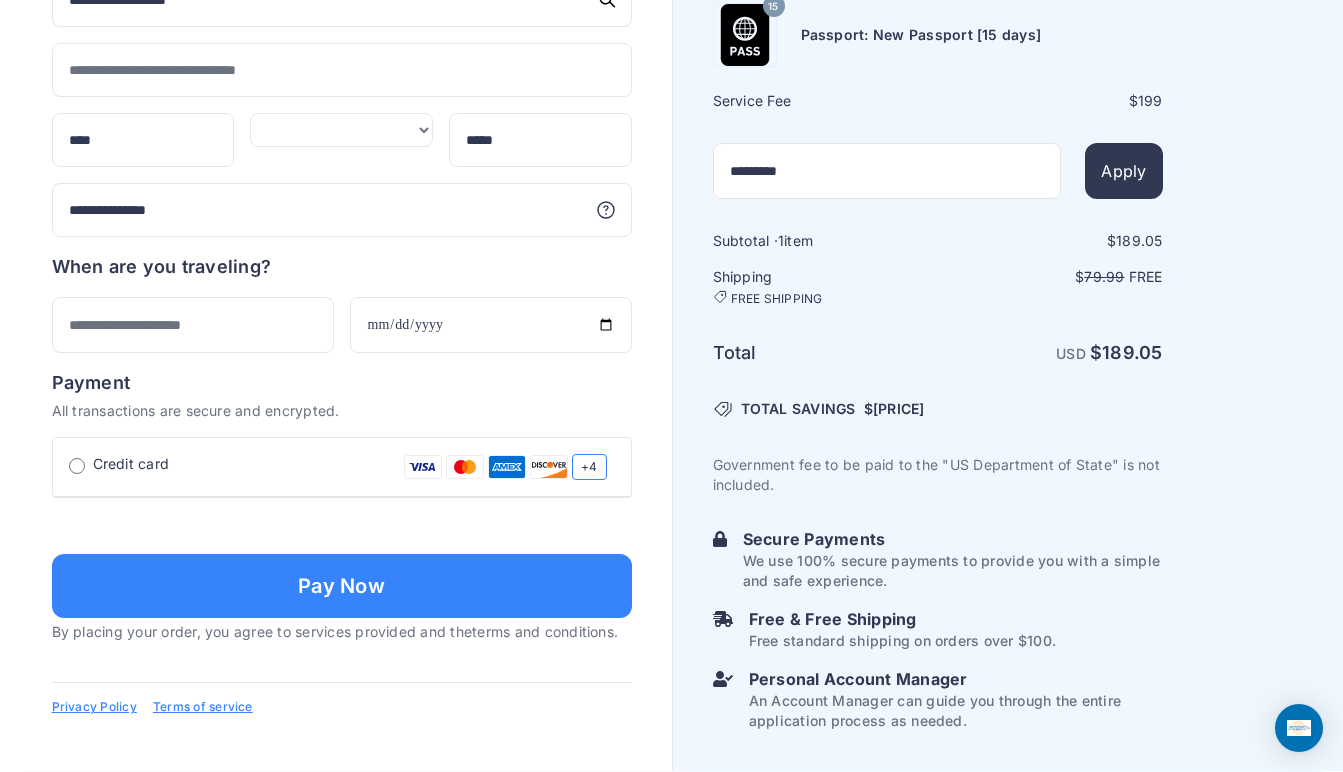 scroll, scrollTop: 1142, scrollLeft: 0, axis: vertical 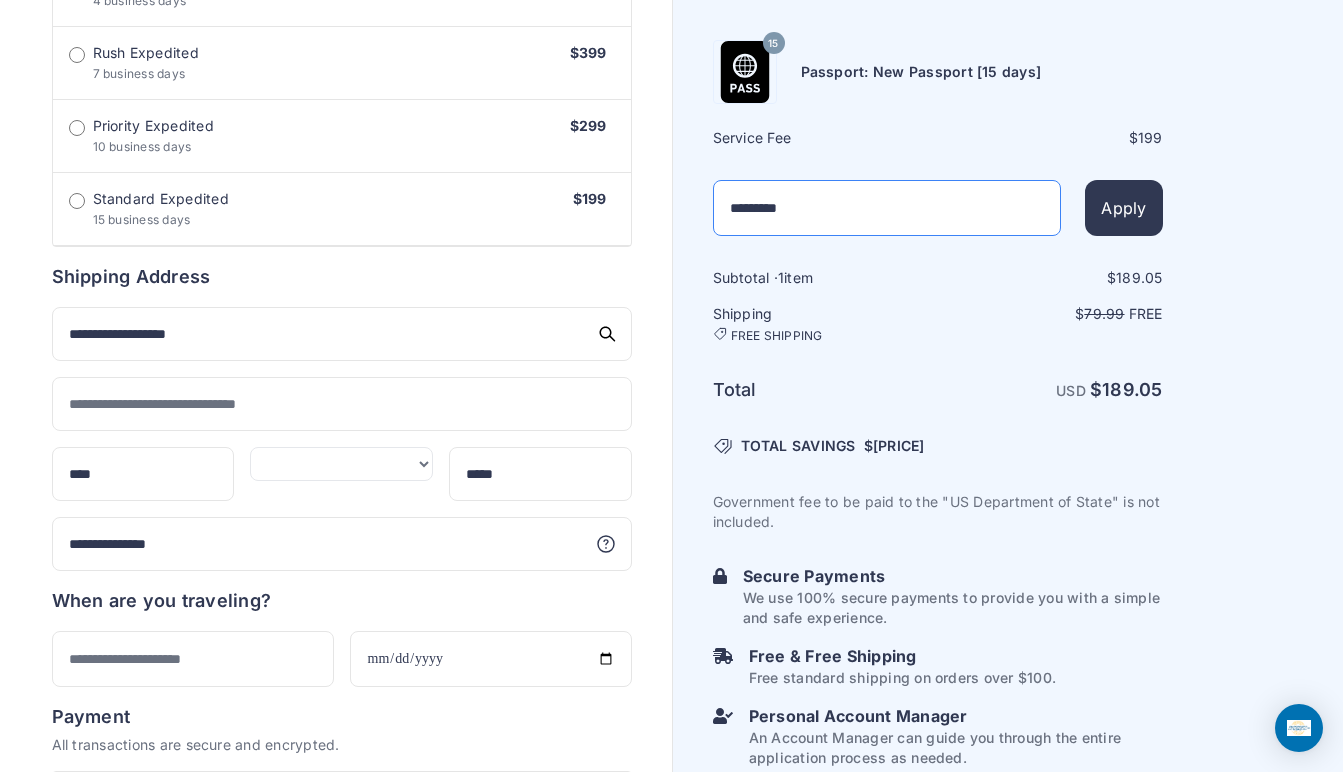 click on "*********" at bounding box center (887, 208) 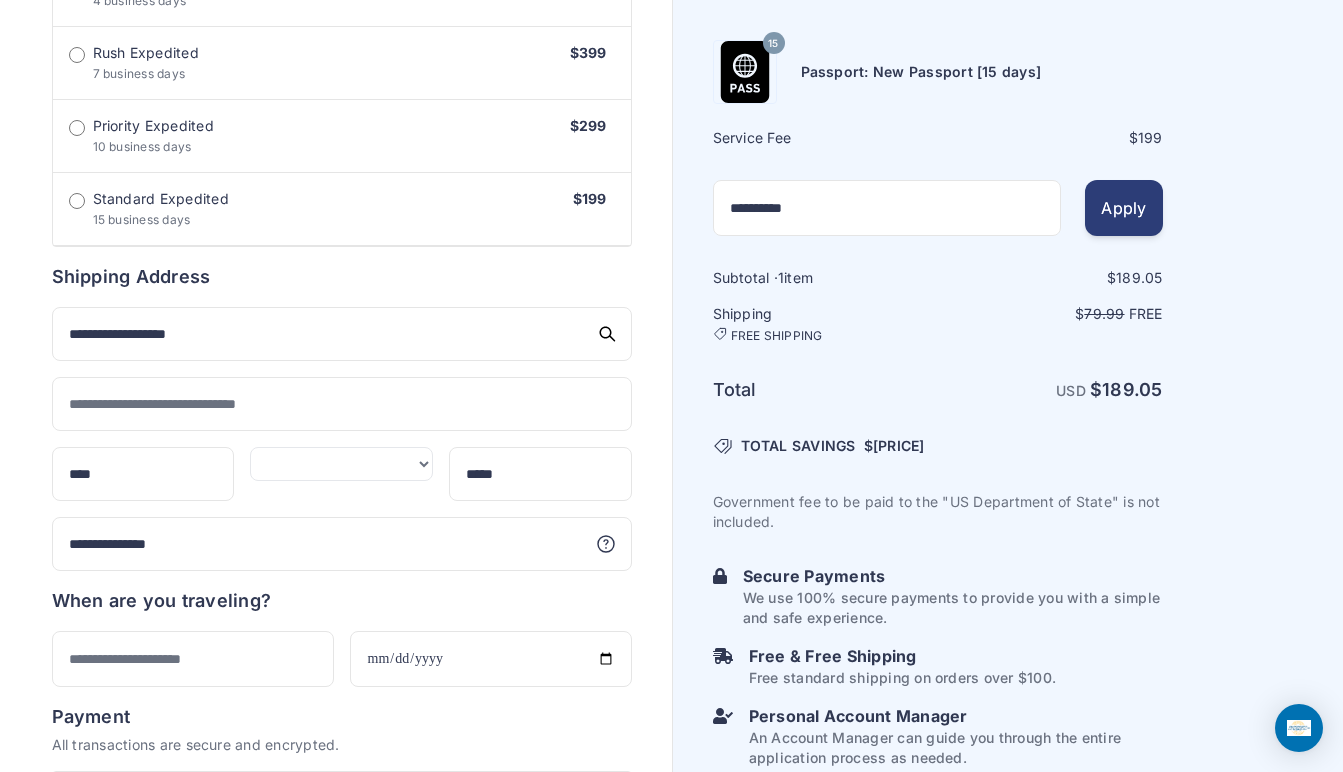 click on "Apply" at bounding box center (1123, 208) 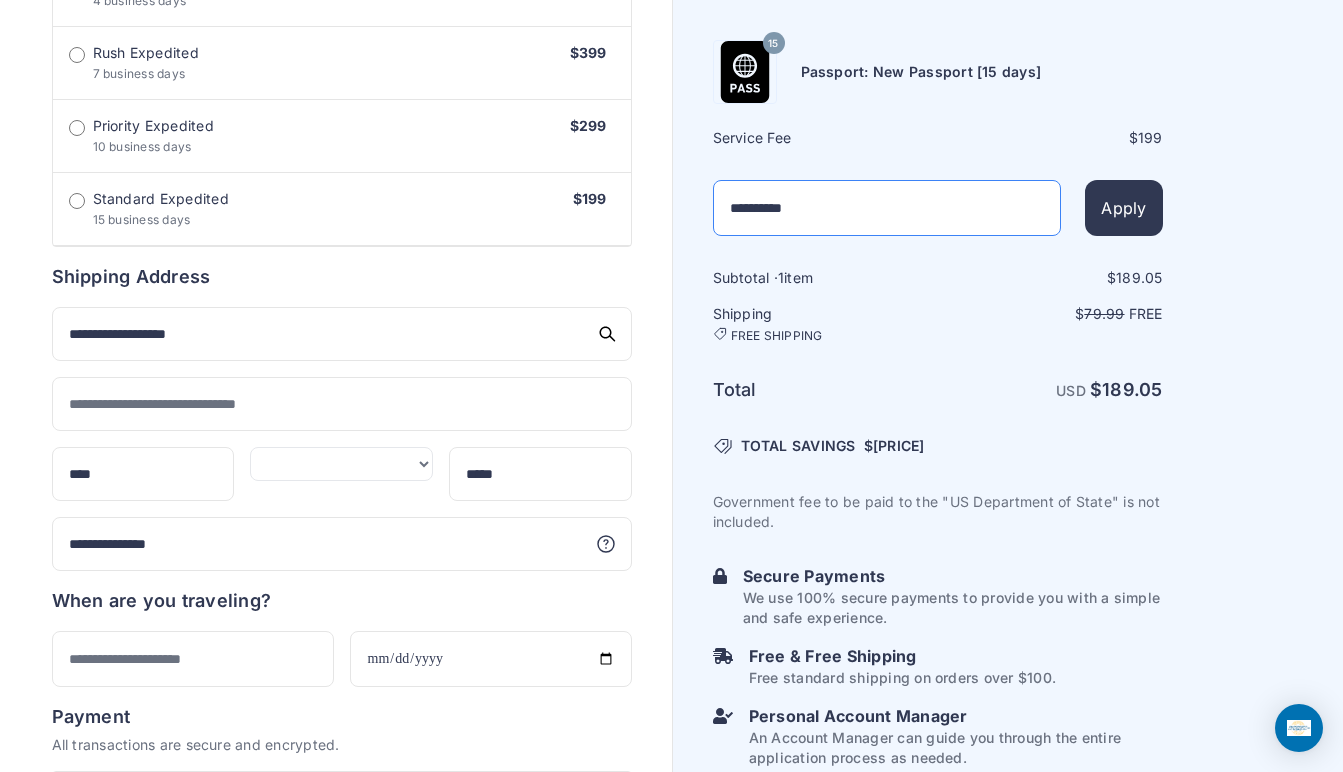 click on "**********" at bounding box center (887, 208) 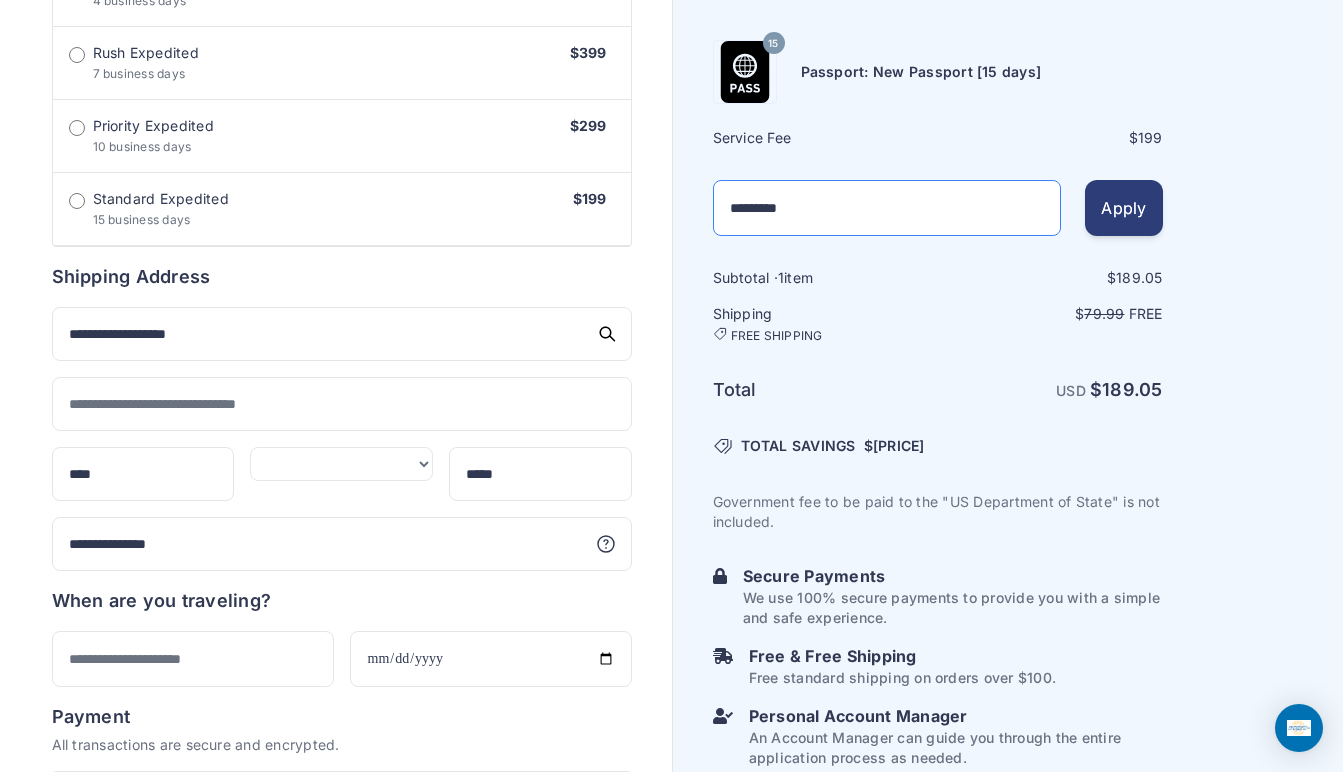 type on "*********" 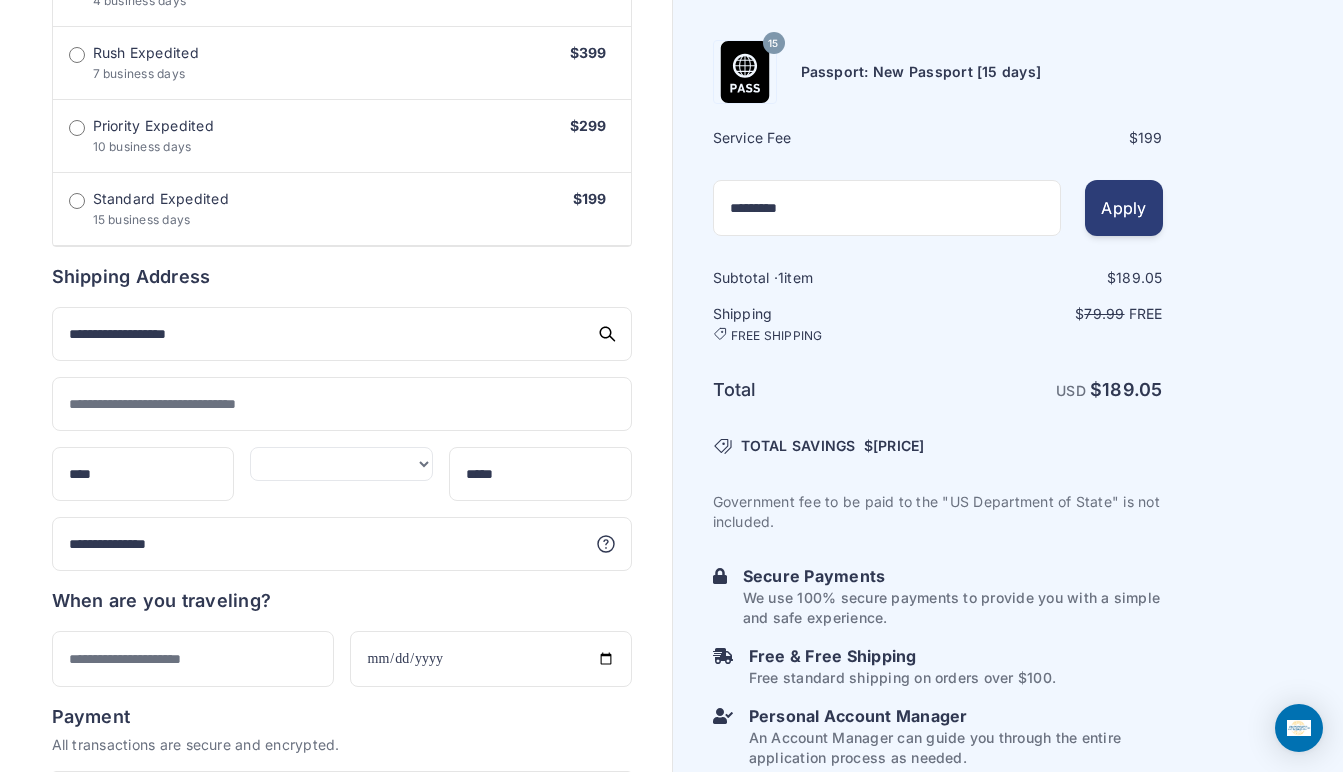 click on "Apply" at bounding box center [1123, 208] 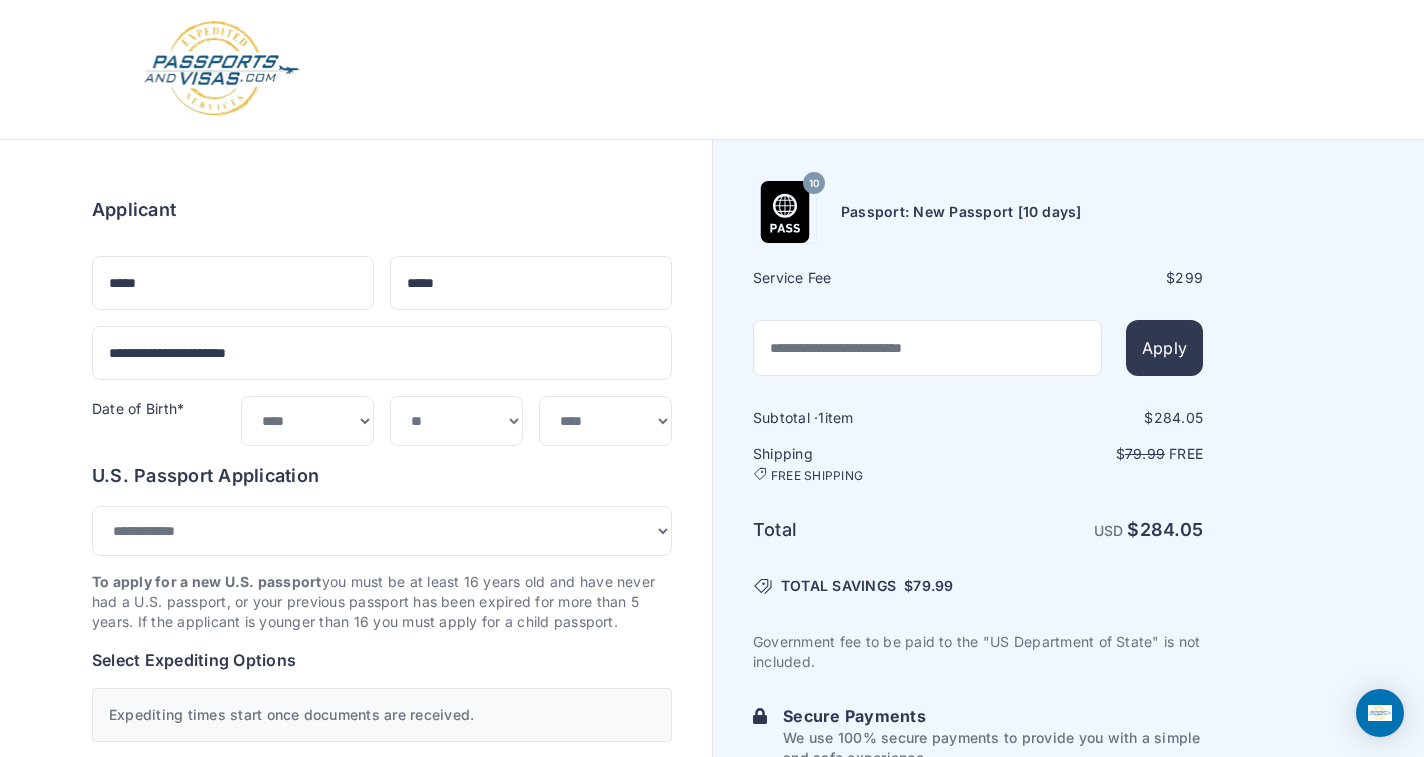 select on "**" 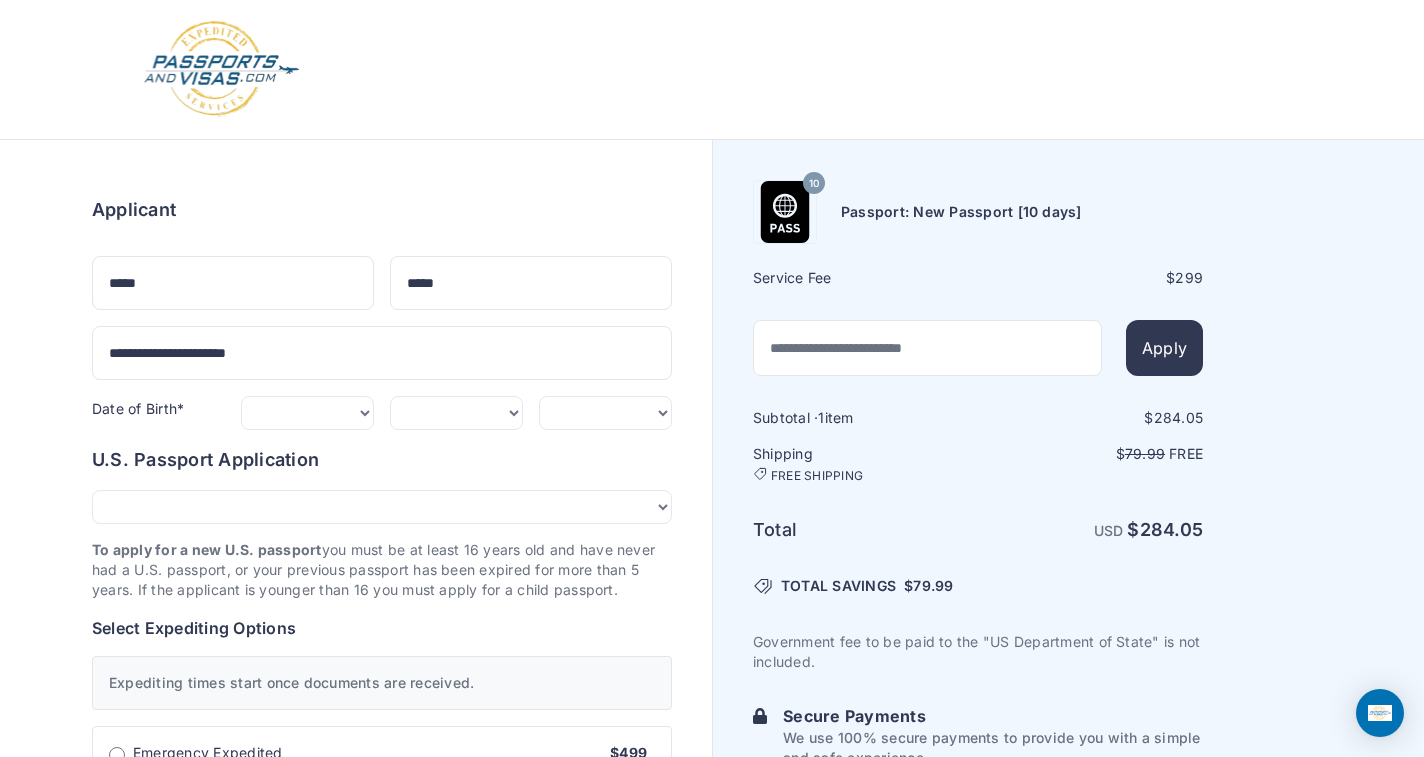 scroll, scrollTop: 0, scrollLeft: 0, axis: both 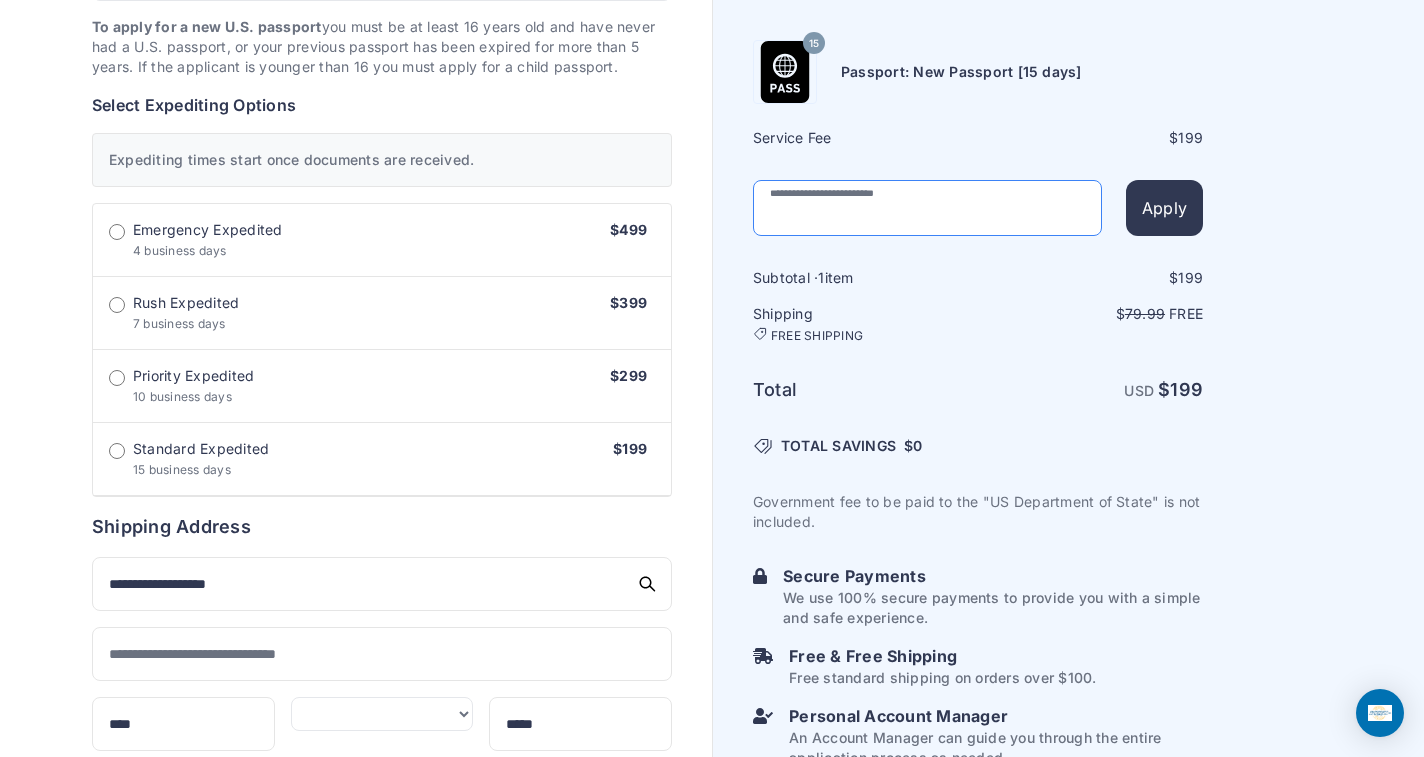 click at bounding box center [927, 208] 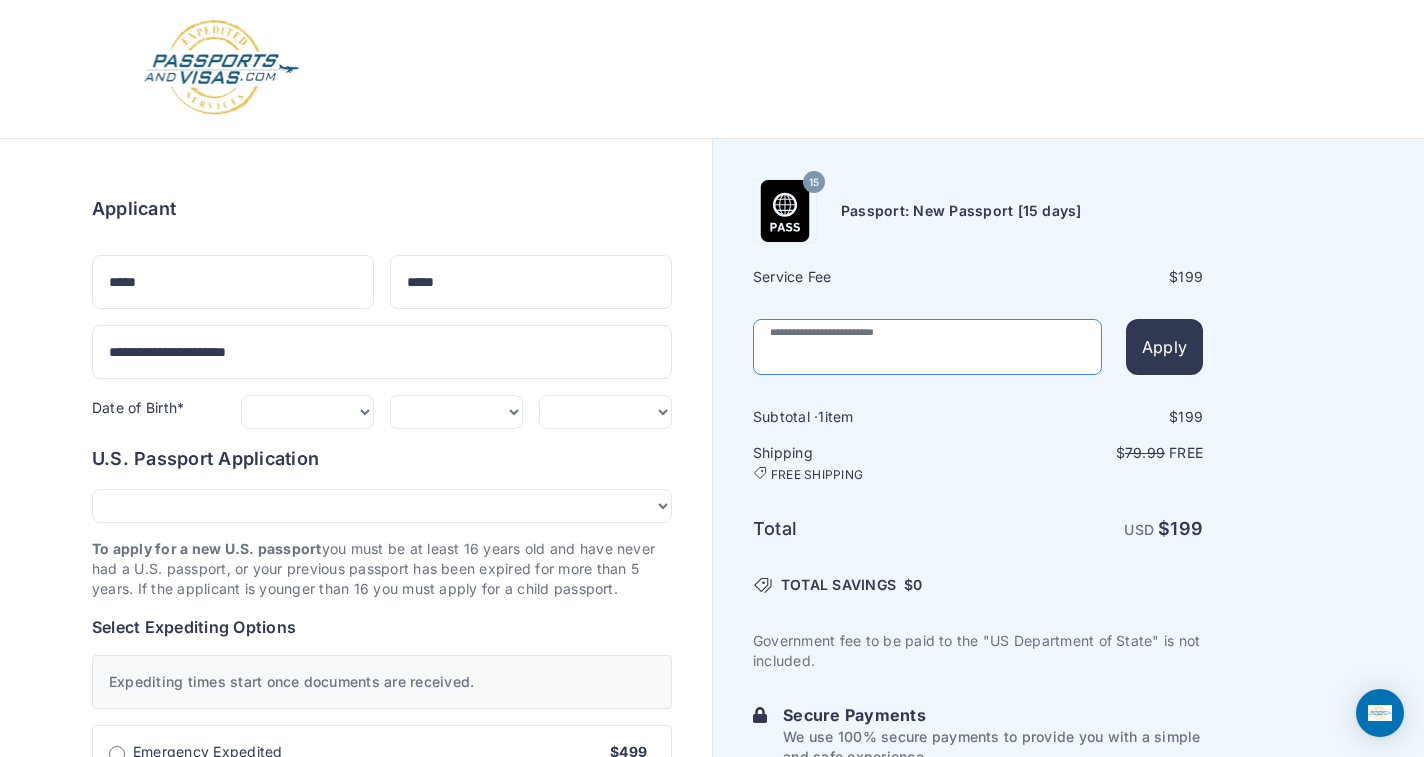scroll, scrollTop: 0, scrollLeft: 0, axis: both 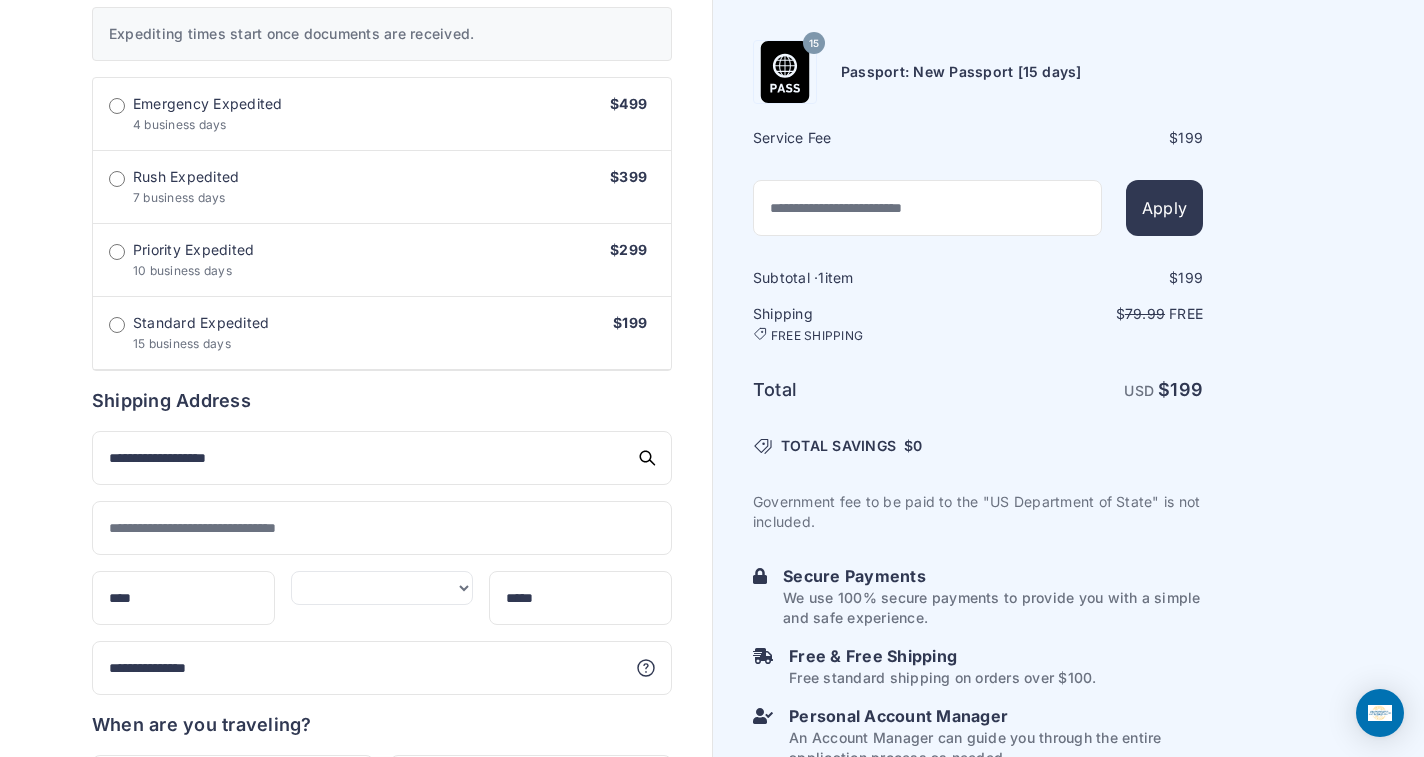 type on "**********" 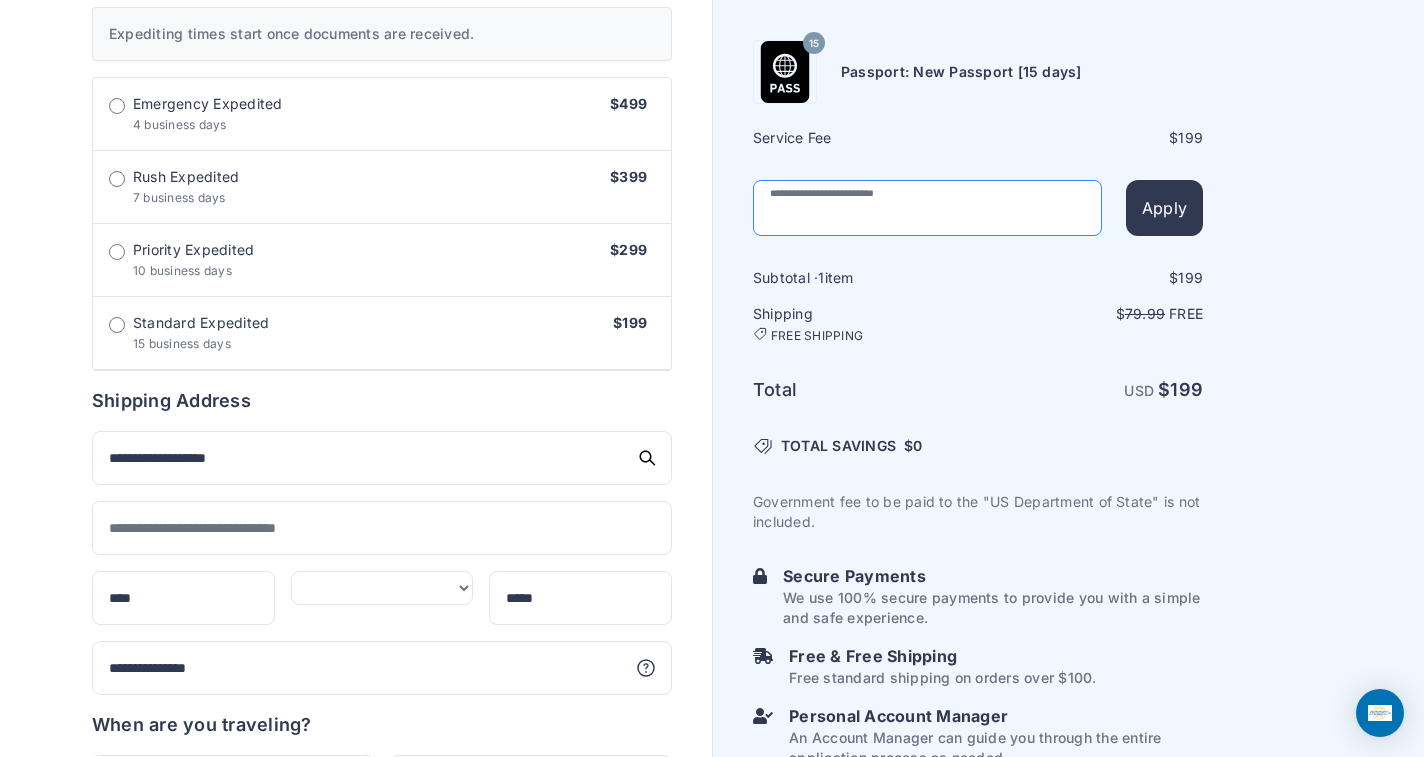 click at bounding box center [927, 208] 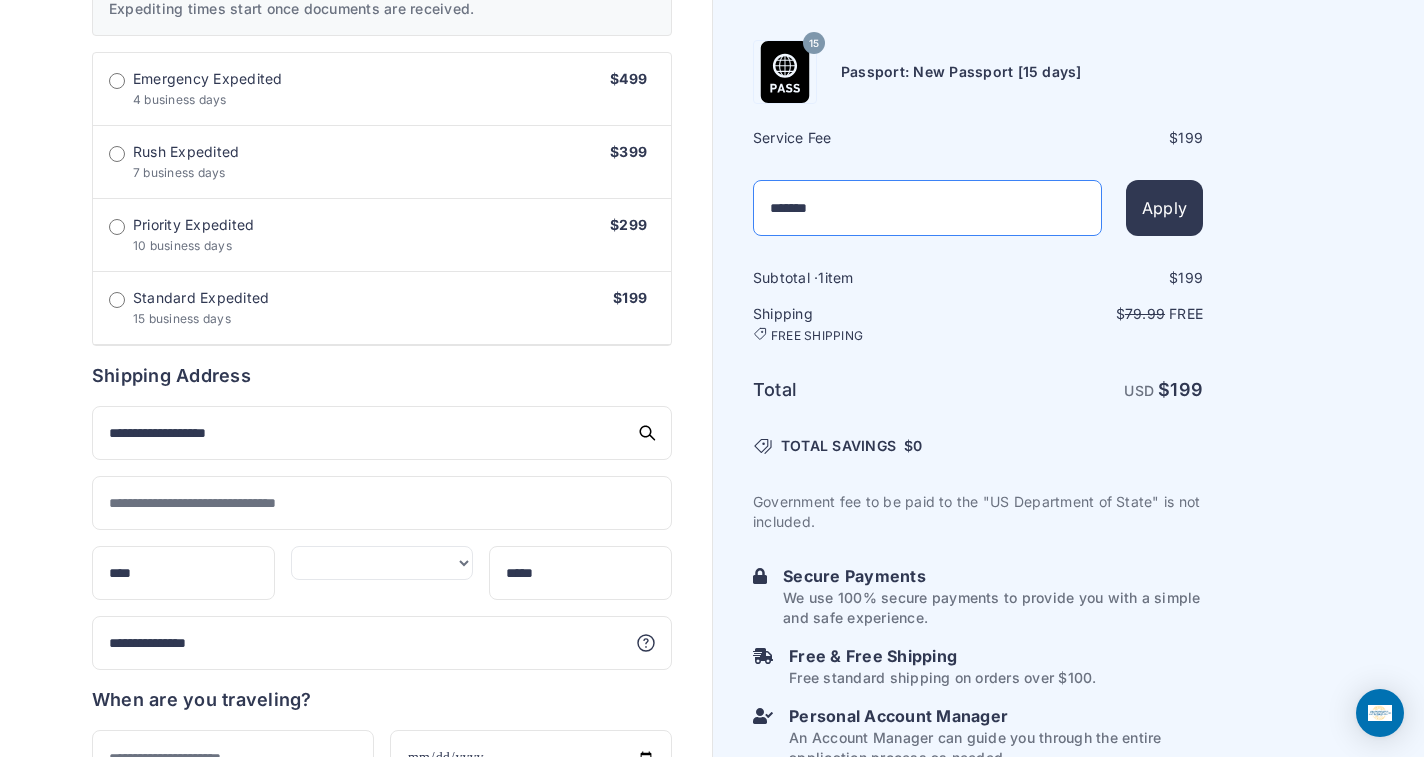 scroll, scrollTop: 676, scrollLeft: 0, axis: vertical 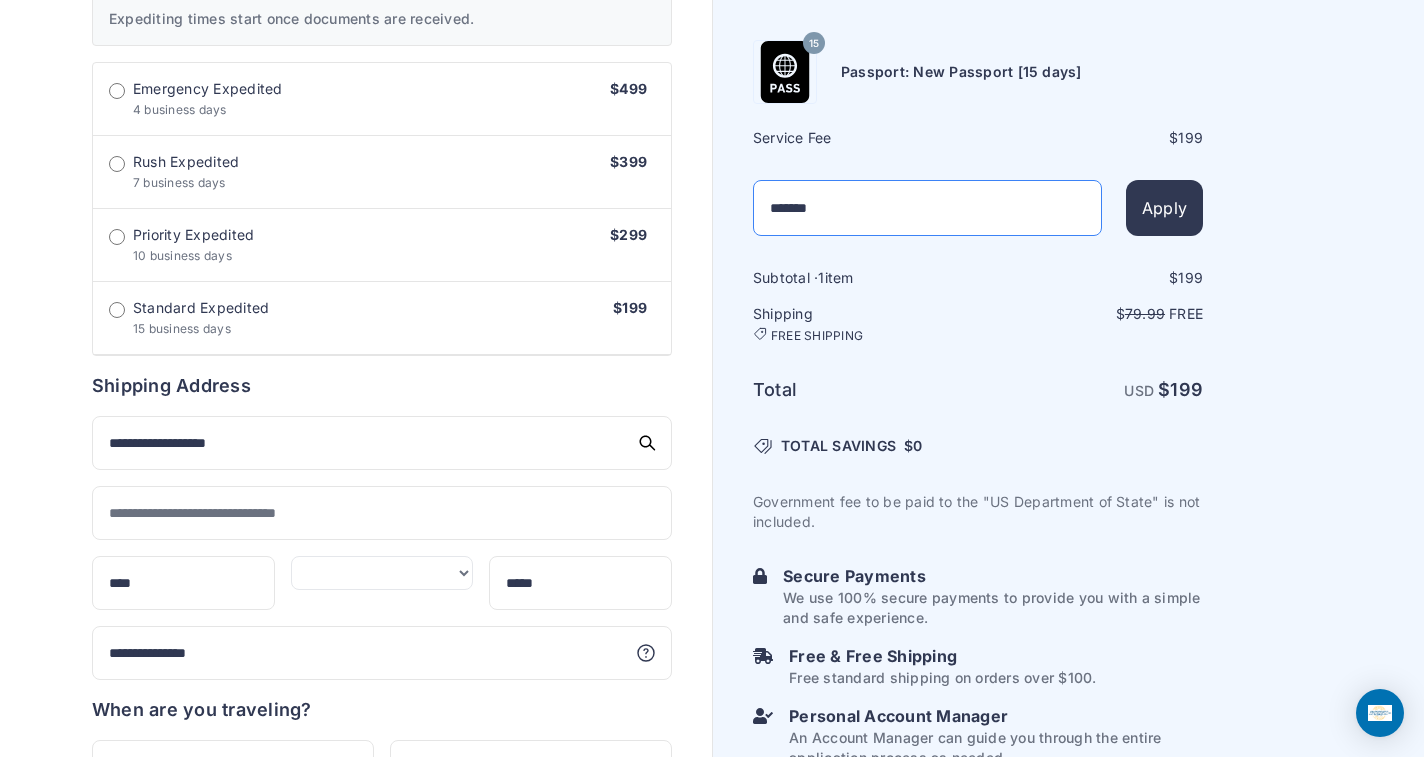 drag, startPoint x: 800, startPoint y: 206, endPoint x: 774, endPoint y: 202, distance: 26.305893 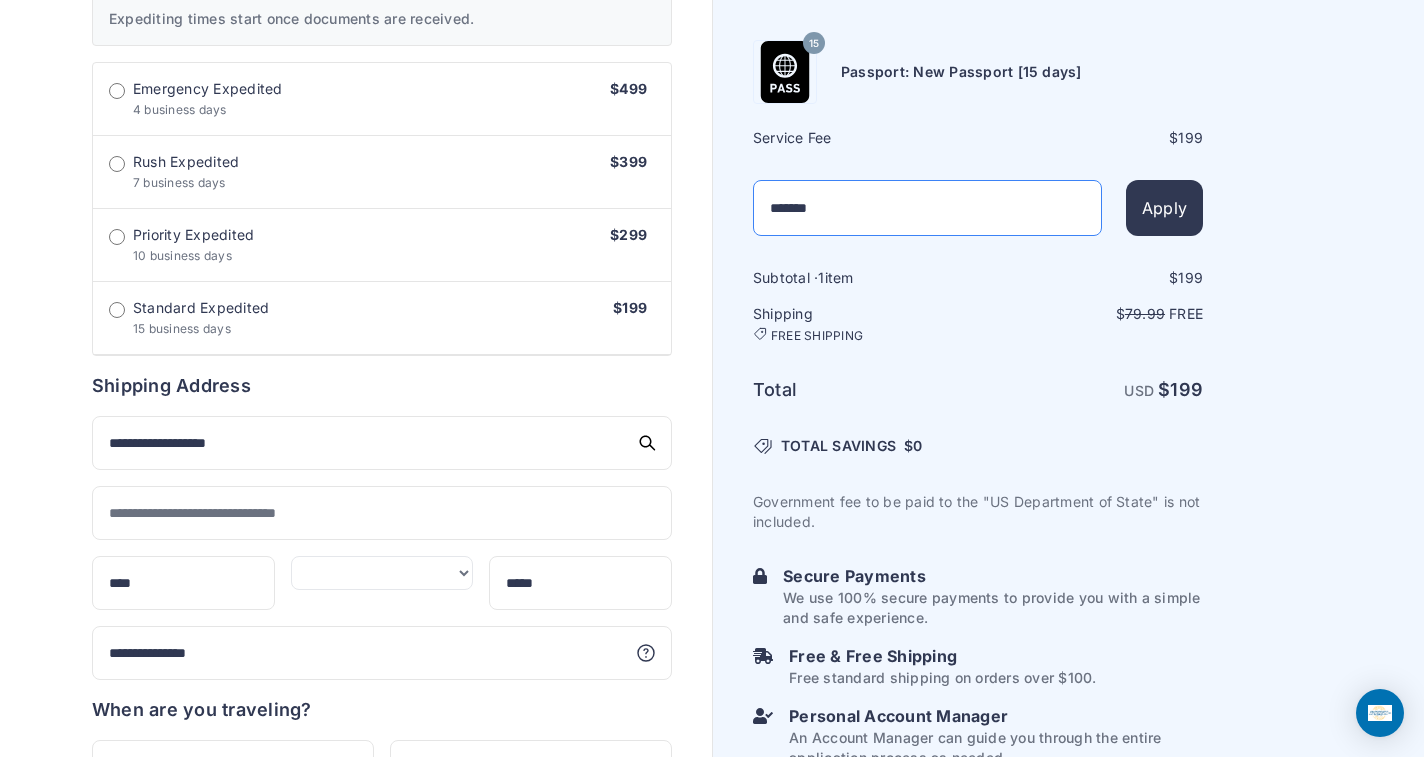 click on "*******" at bounding box center [927, 208] 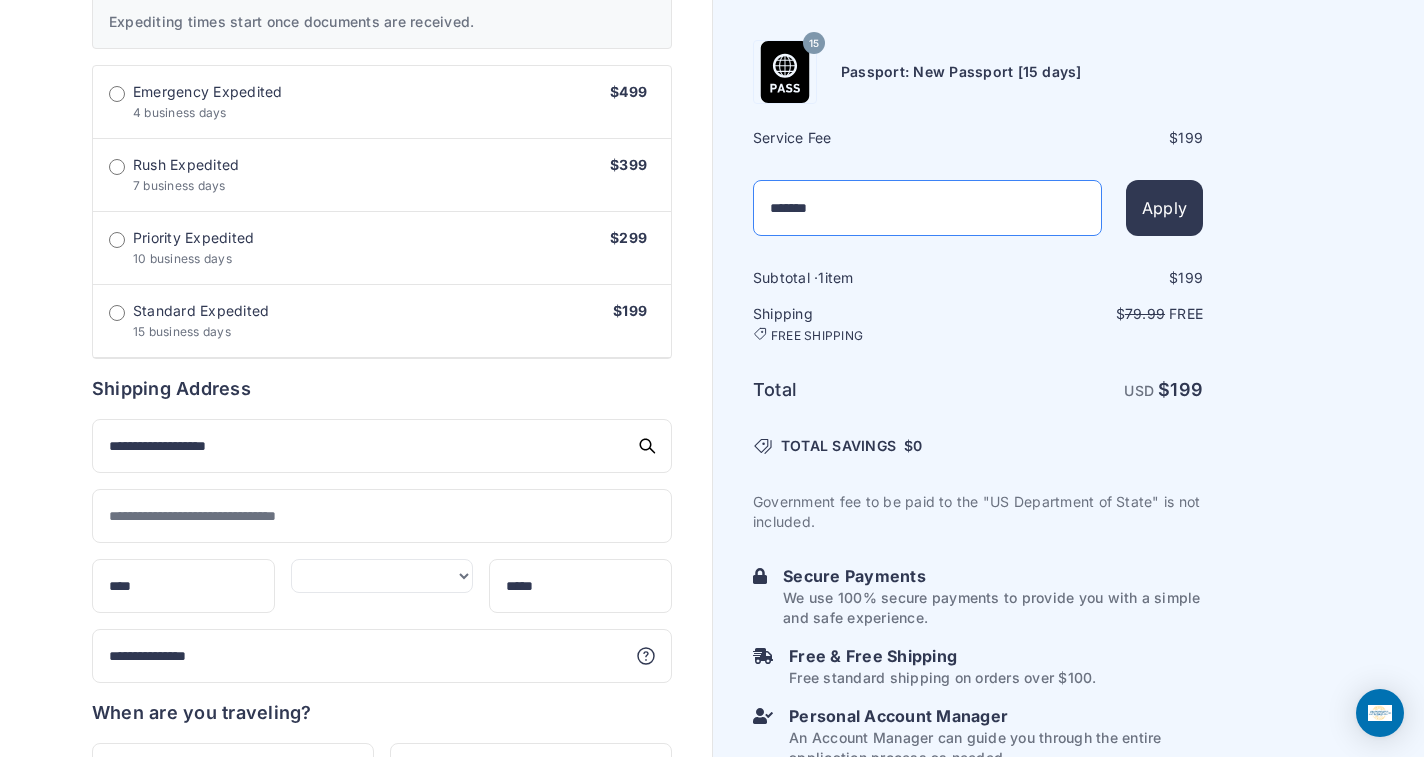 scroll, scrollTop: 660, scrollLeft: 0, axis: vertical 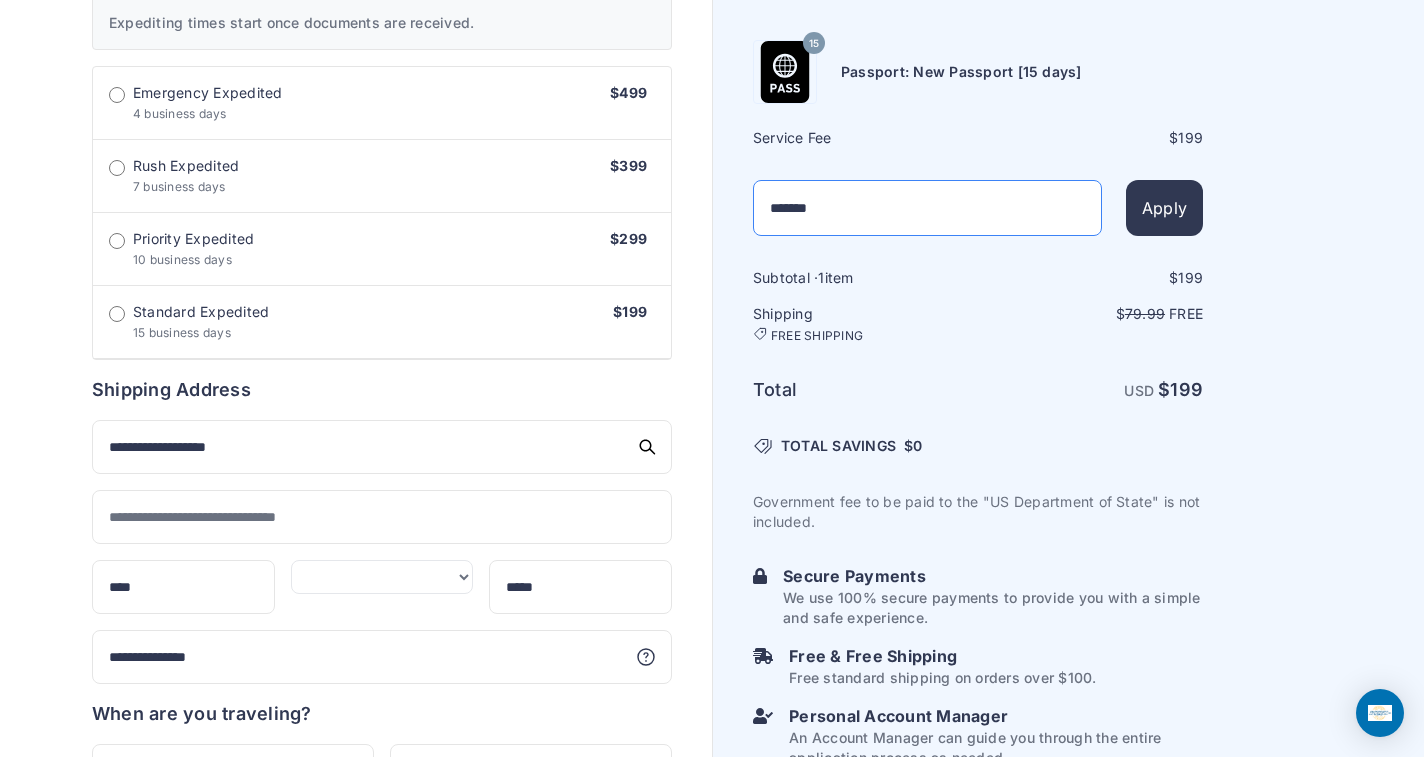 click on "*******" at bounding box center (927, 208) 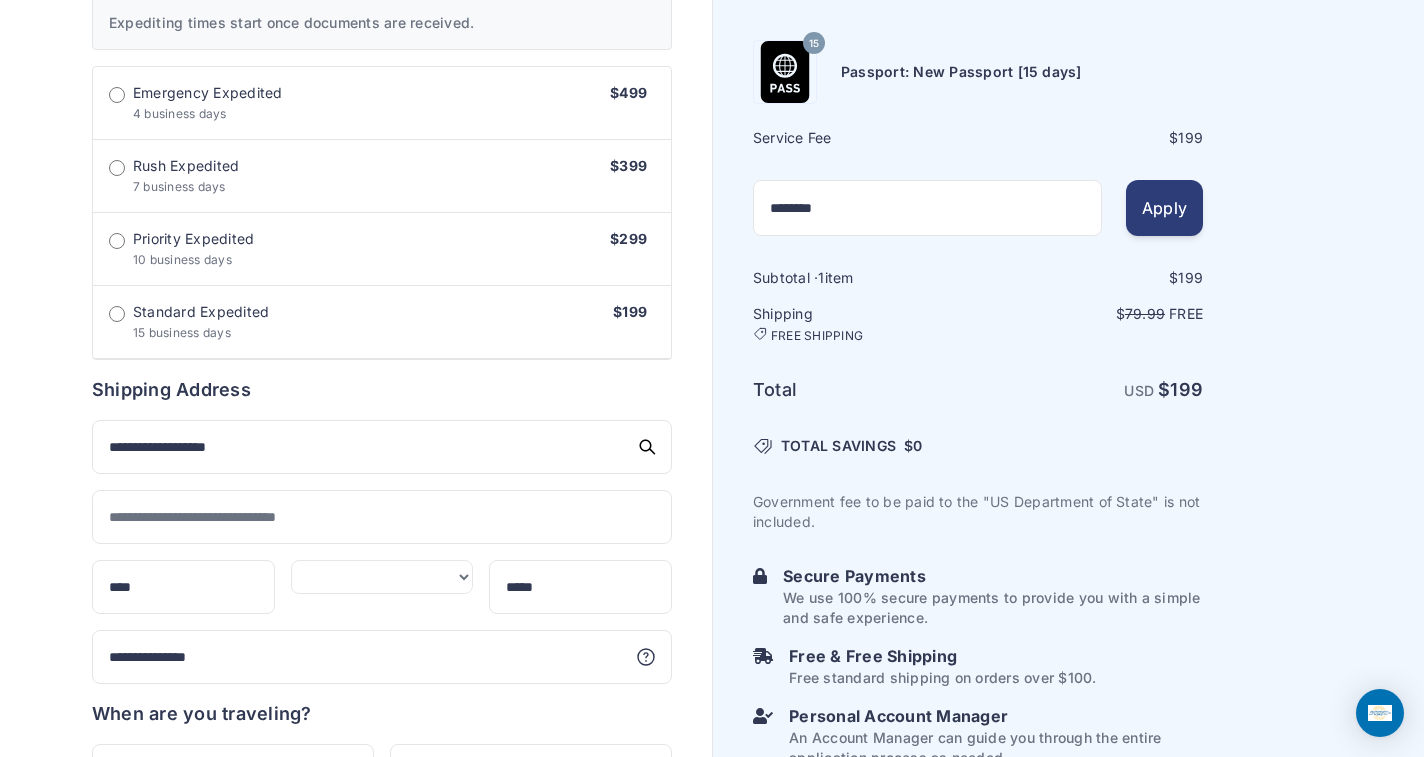 click on "Apply" at bounding box center (1164, 208) 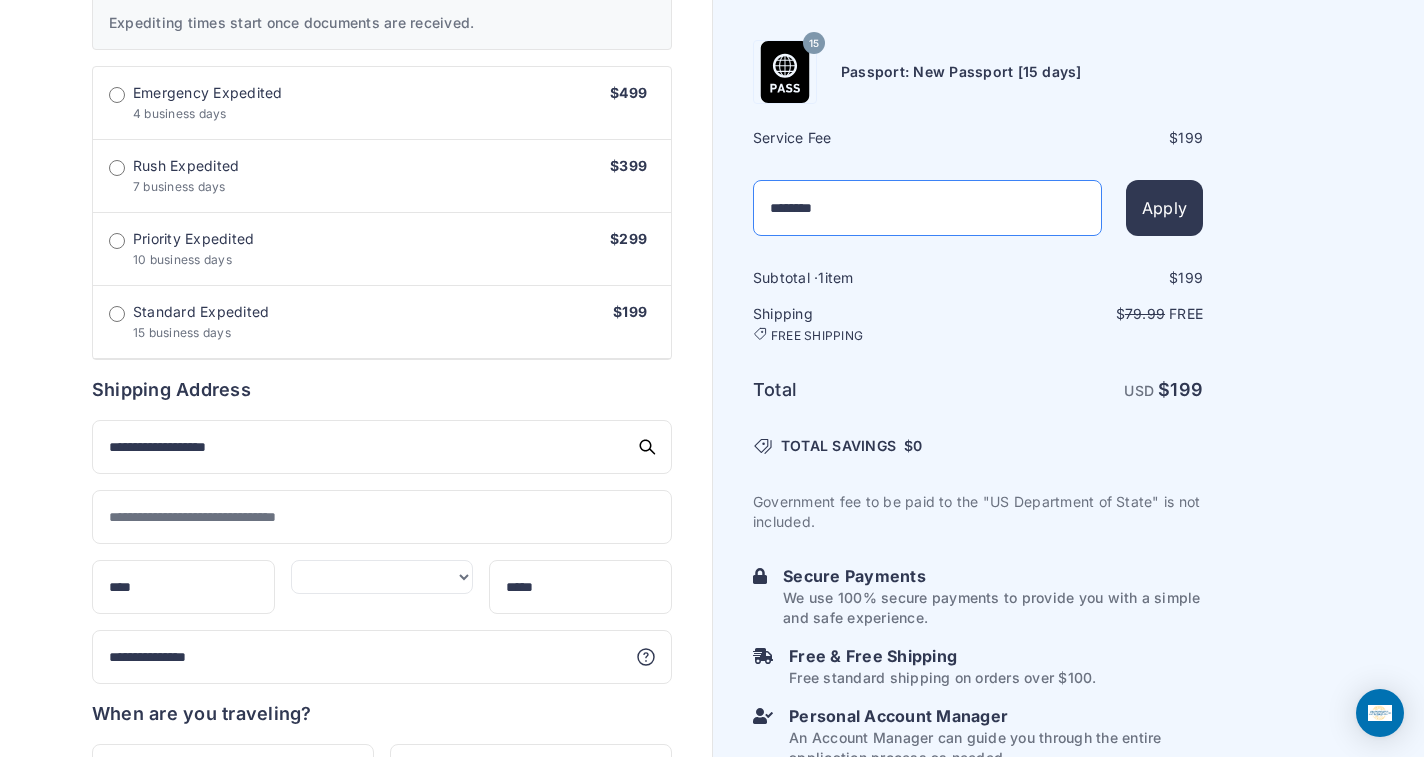click on "********" at bounding box center [927, 208] 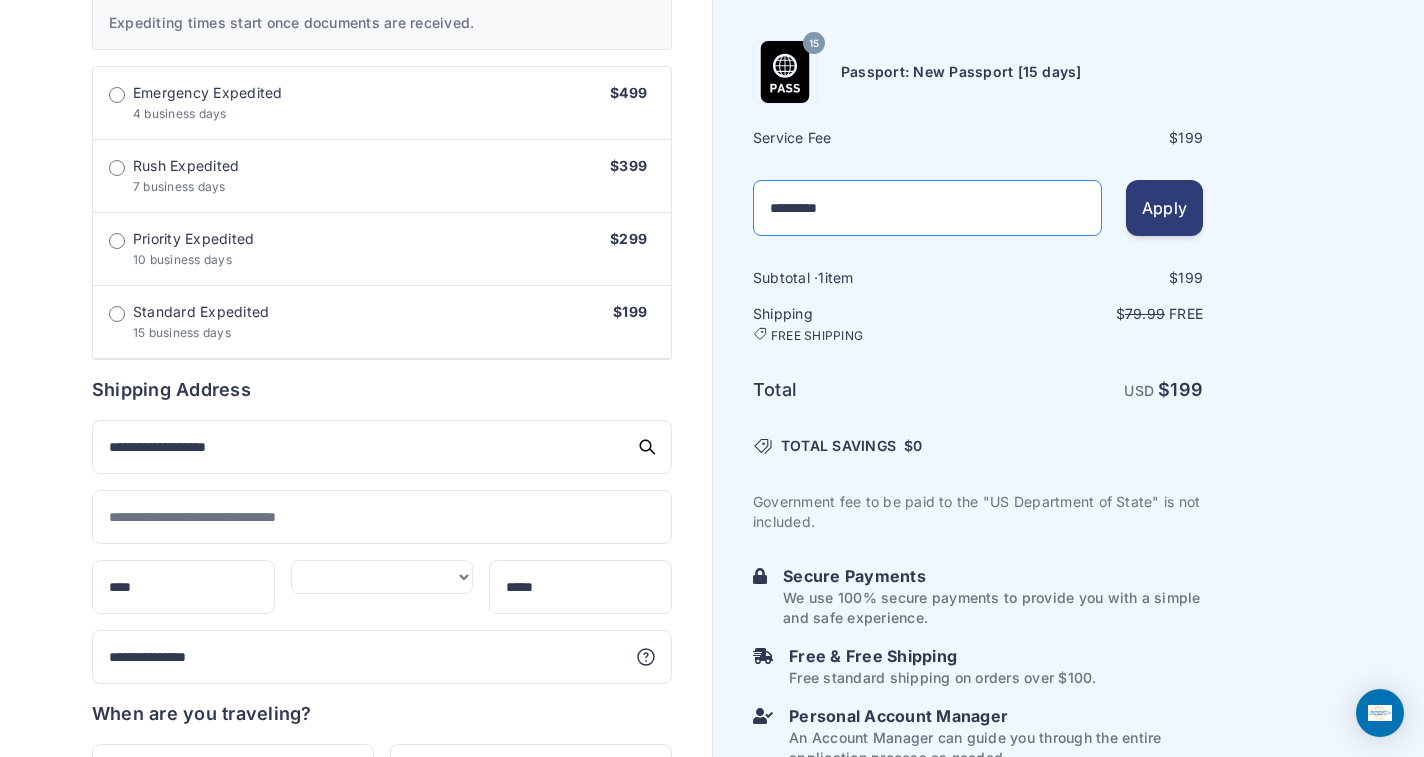 type on "*********" 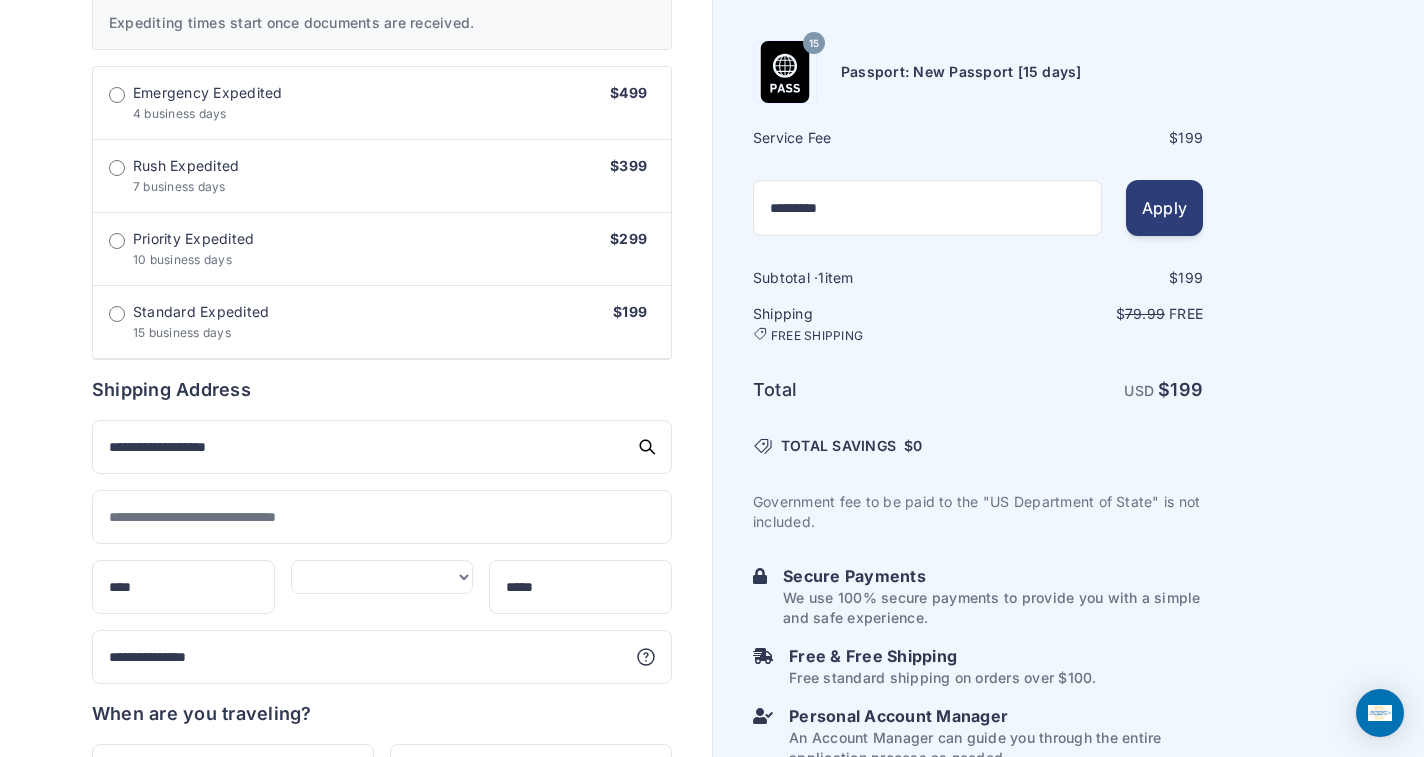 click on "Apply" at bounding box center (1164, 208) 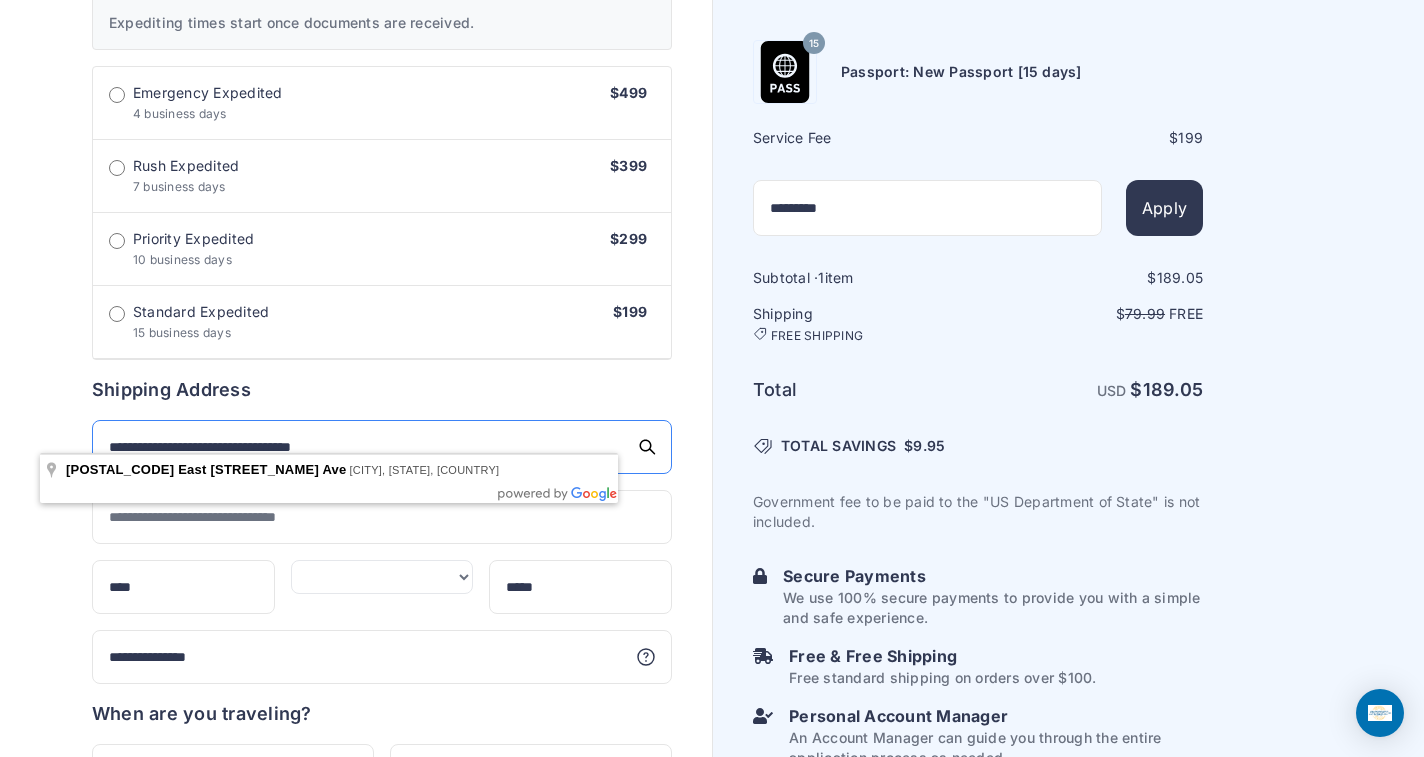 type on "**********" 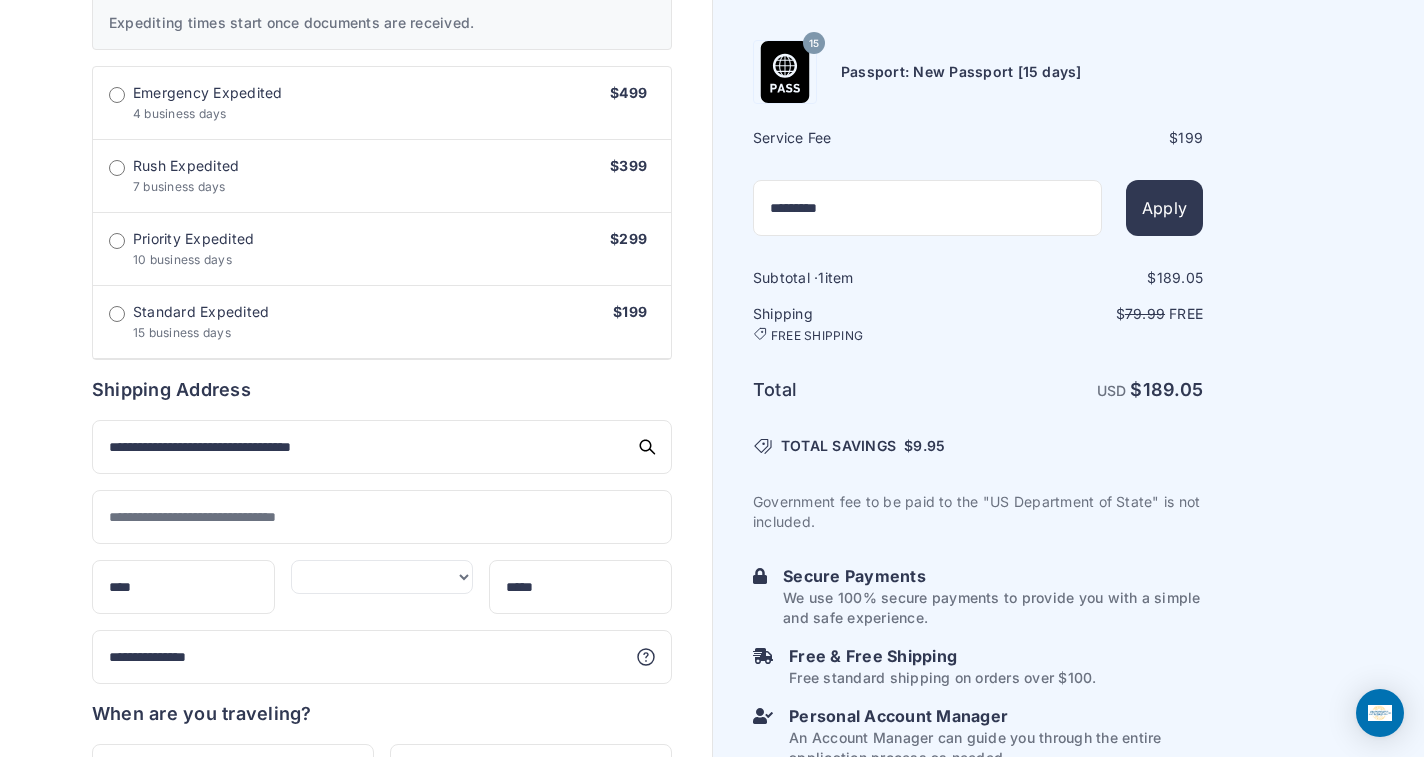 click on "Order summary
$ 189.05
15
199 1 189.05 79.99" at bounding box center [382, 349] 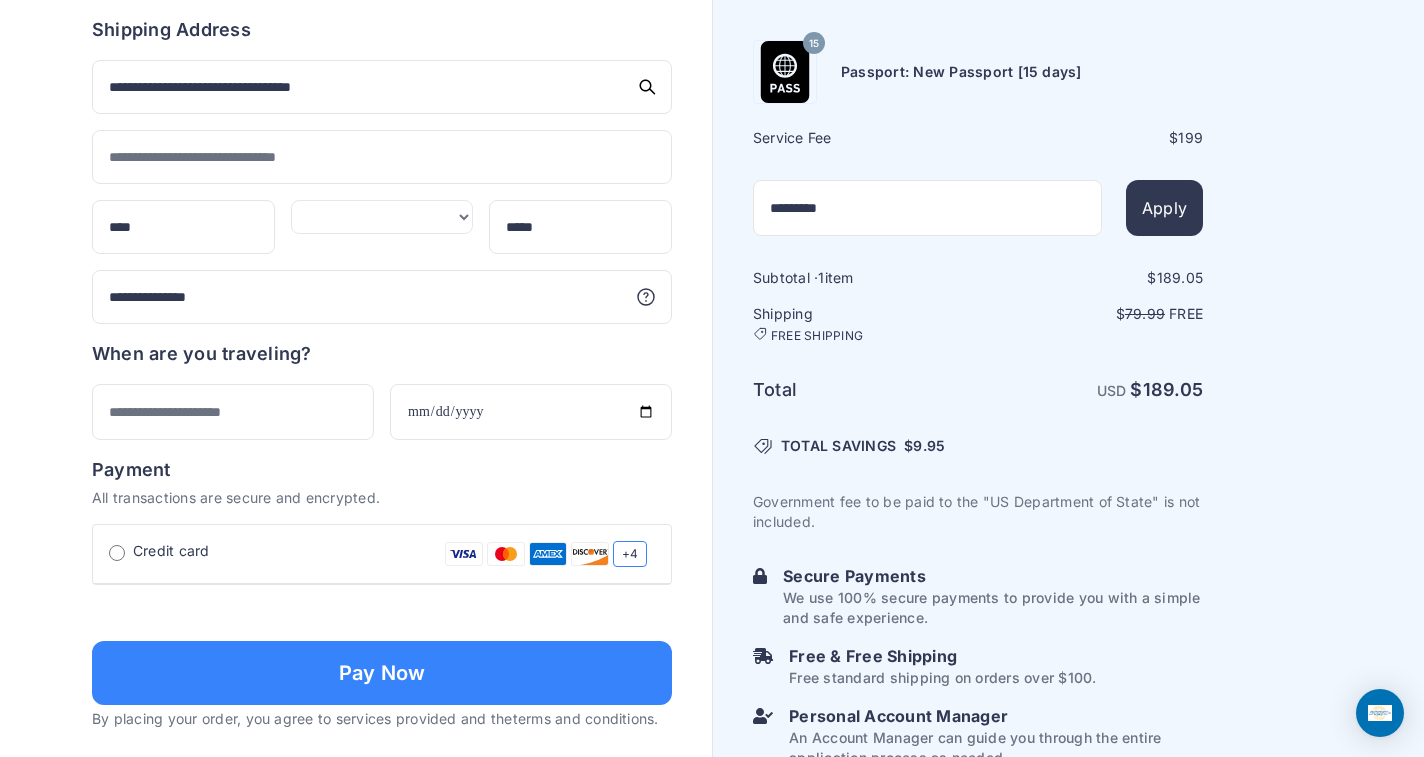 scroll, scrollTop: 1021, scrollLeft: 0, axis: vertical 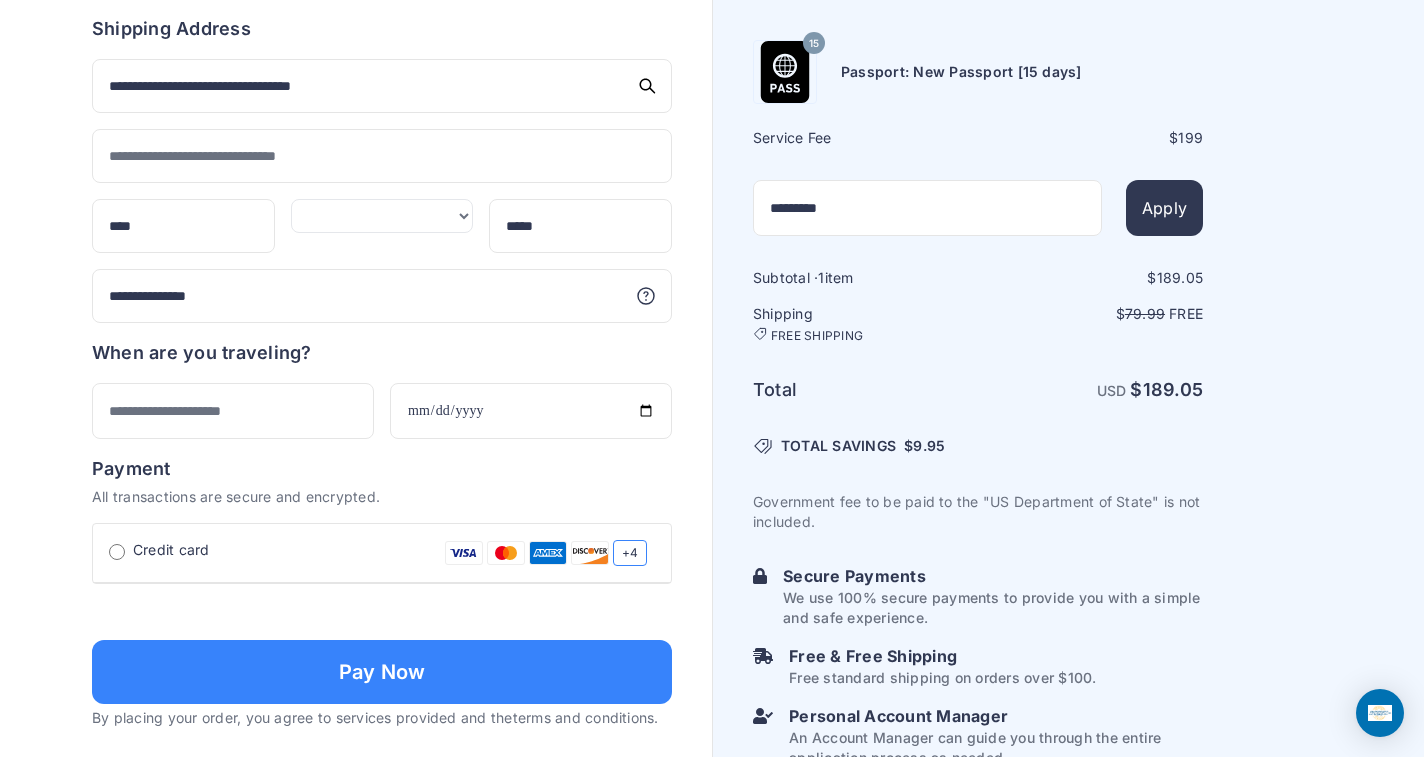 click at bounding box center [382, 610] 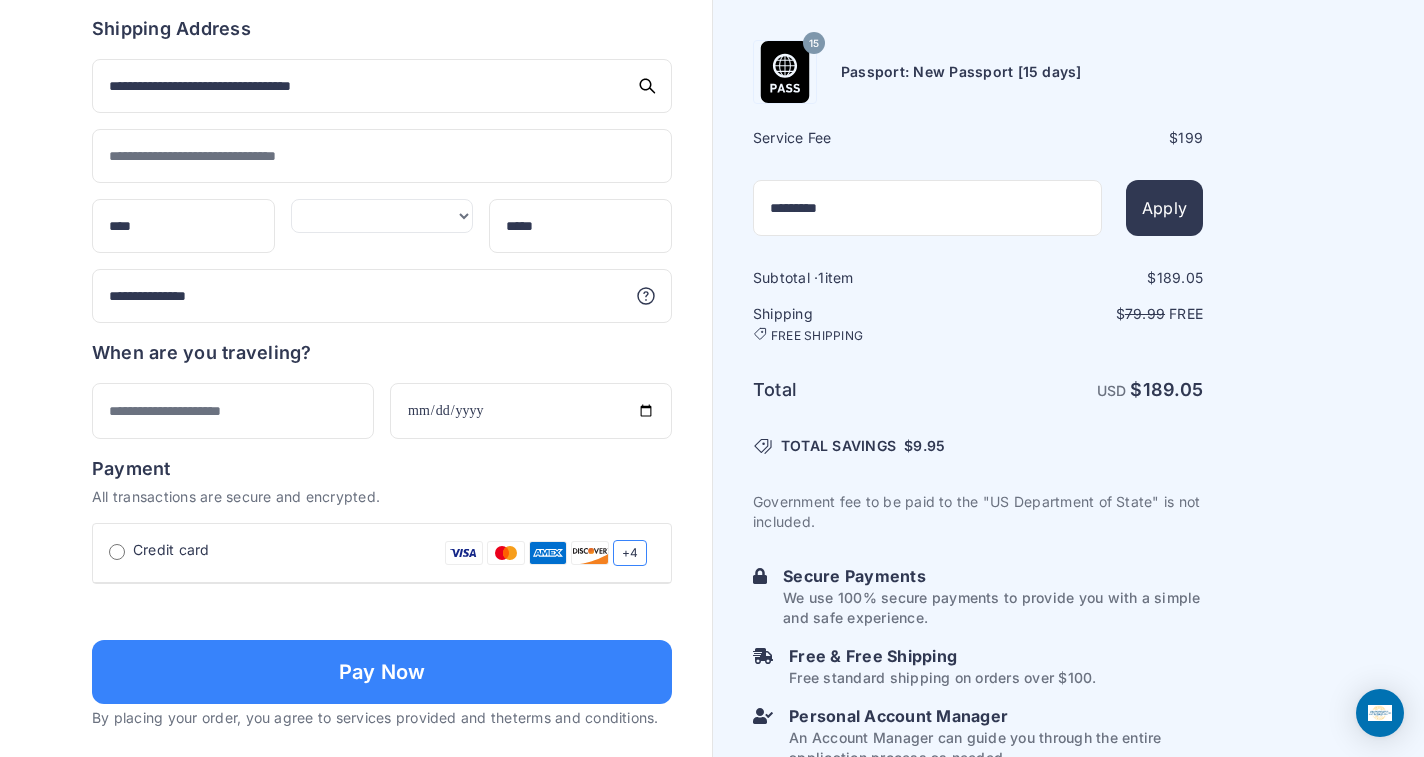 type on "**********" 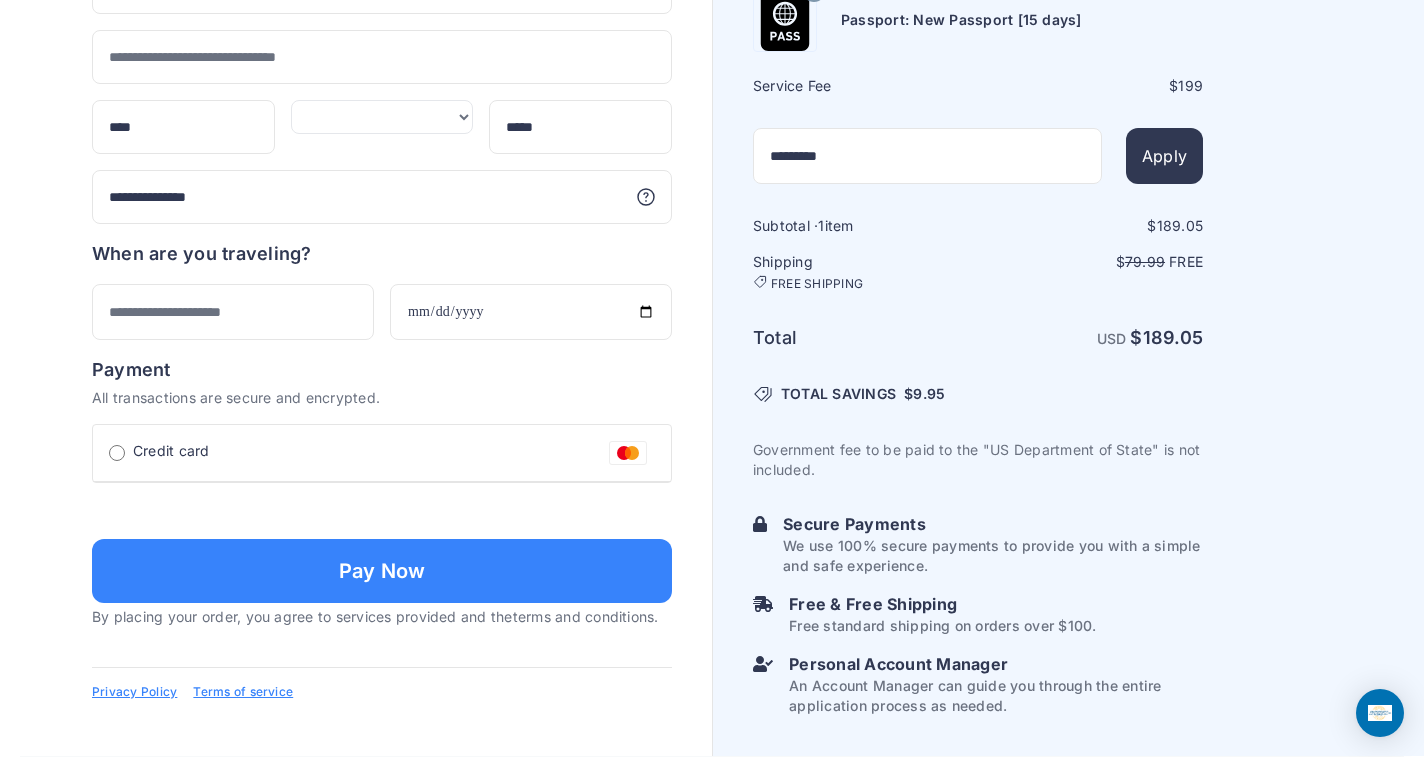 scroll, scrollTop: 1257, scrollLeft: 0, axis: vertical 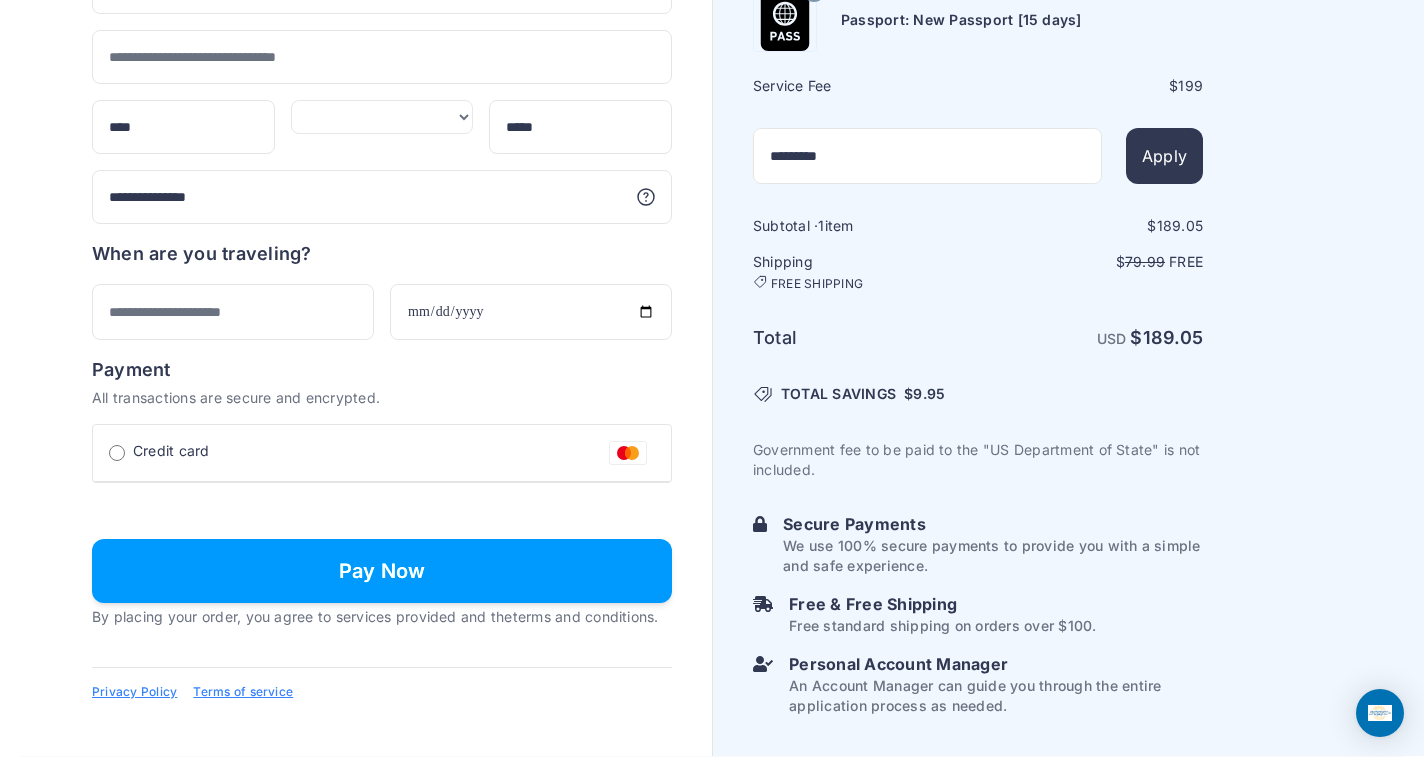 type on "**********" 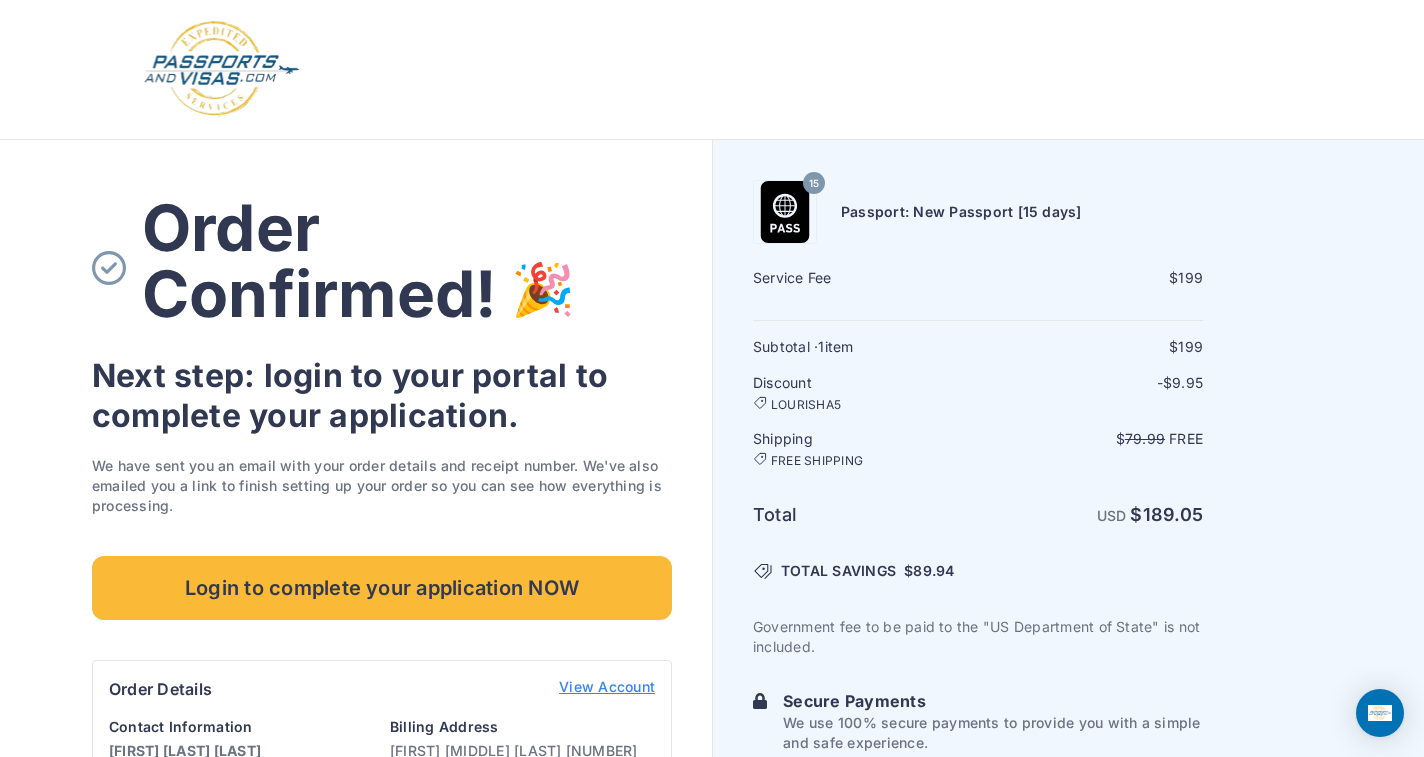 scroll, scrollTop: 0, scrollLeft: 0, axis: both 